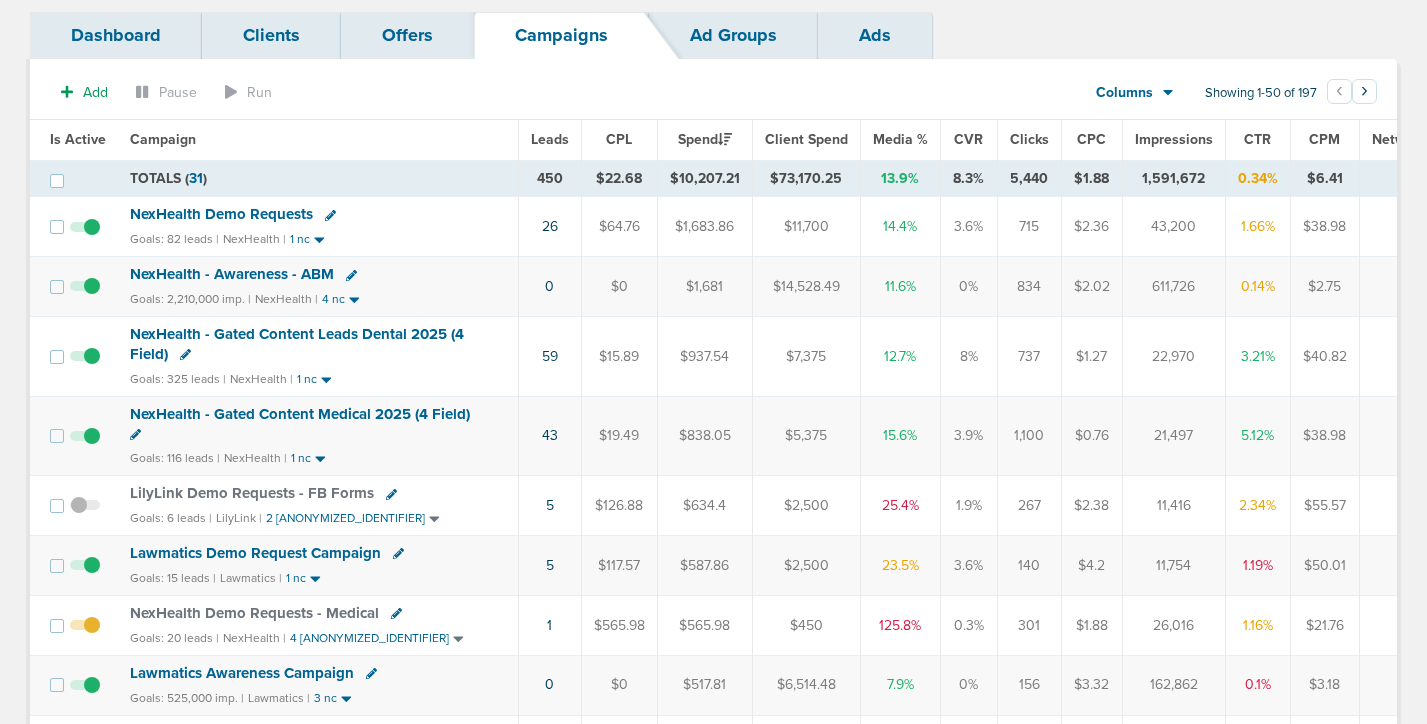 scroll, scrollTop: 0, scrollLeft: 0, axis: both 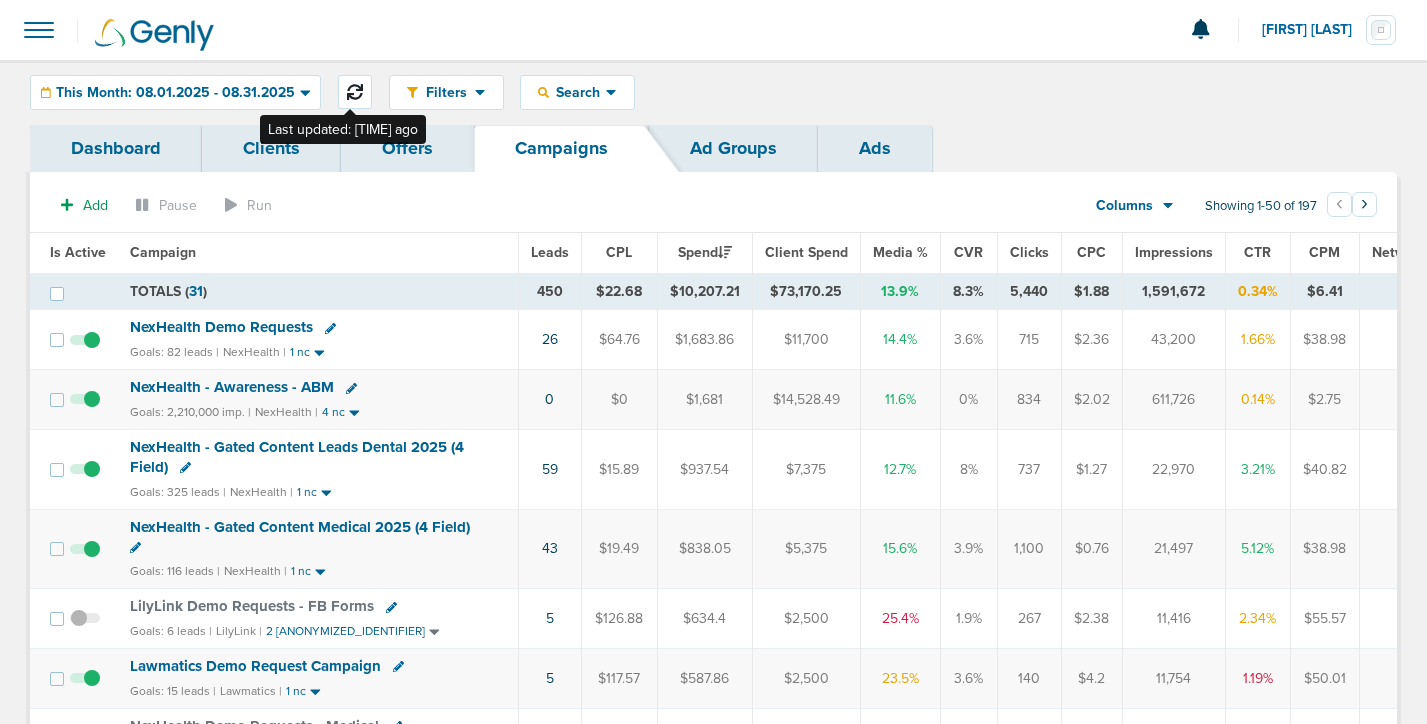 click 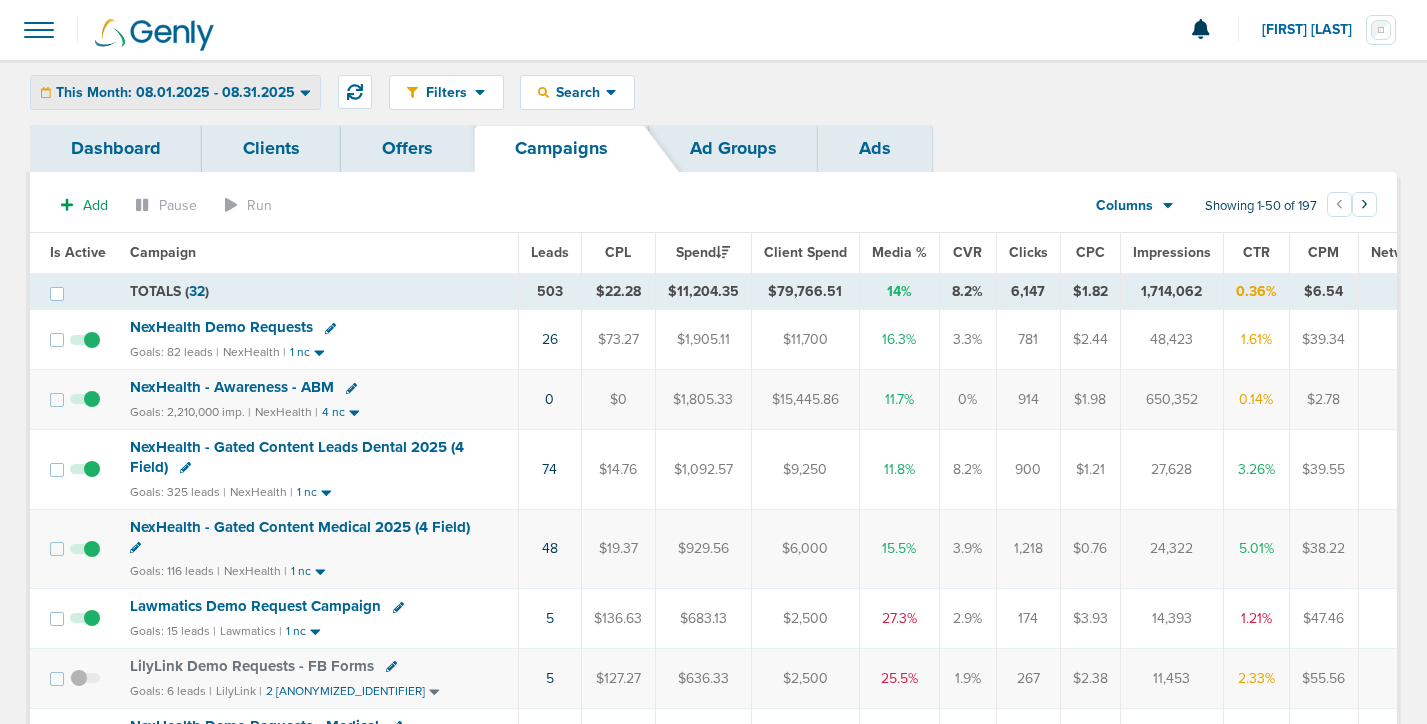 click on "This Month: 08.01.2025 - 08.31.2025" at bounding box center (175, 93) 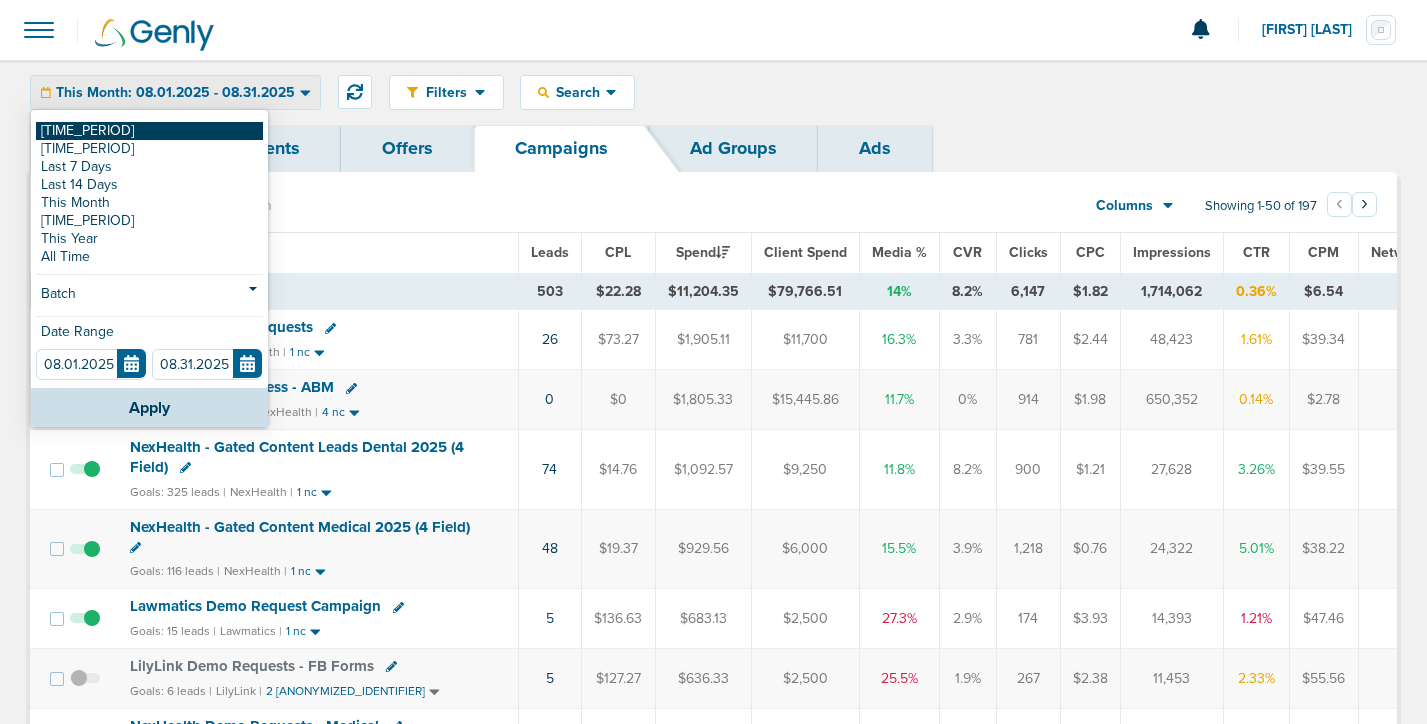 click on "Today" at bounding box center (149, 131) 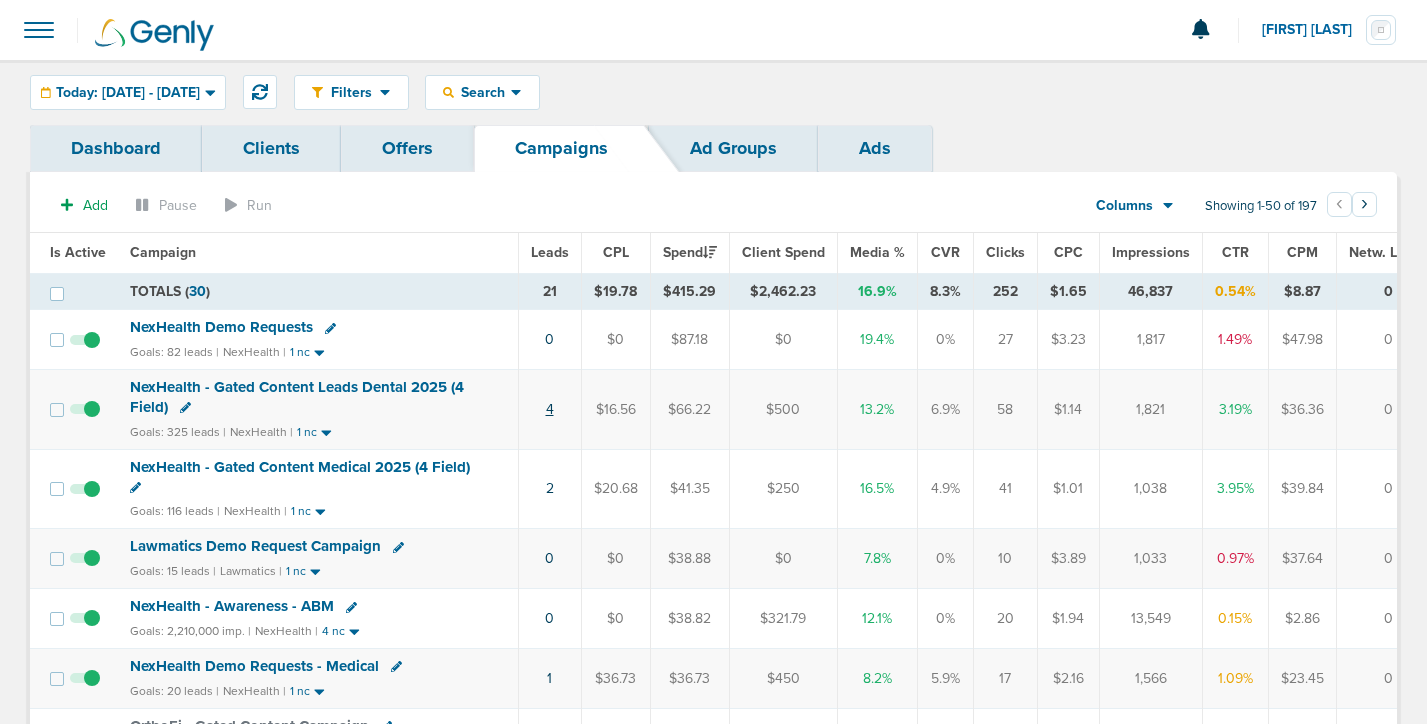 click on "4" at bounding box center [550, 409] 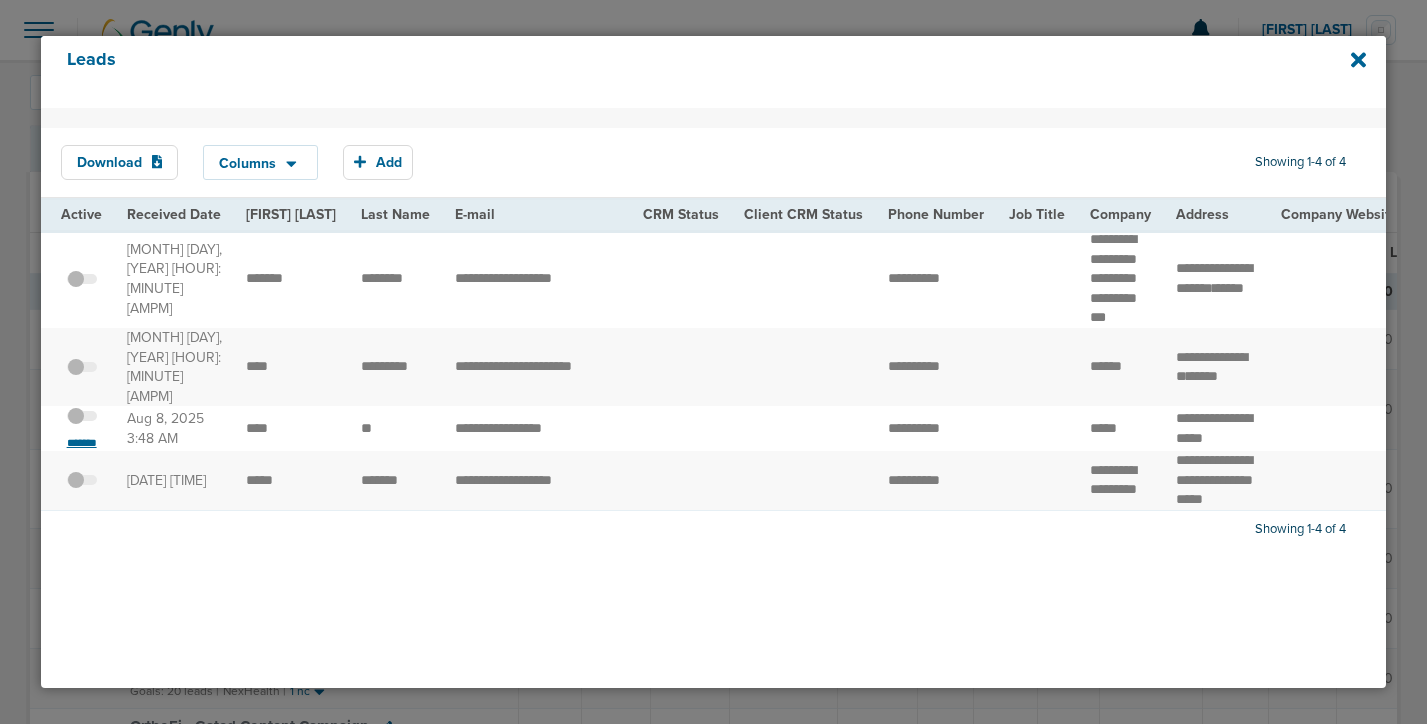 click on "*******" at bounding box center (82, 443) 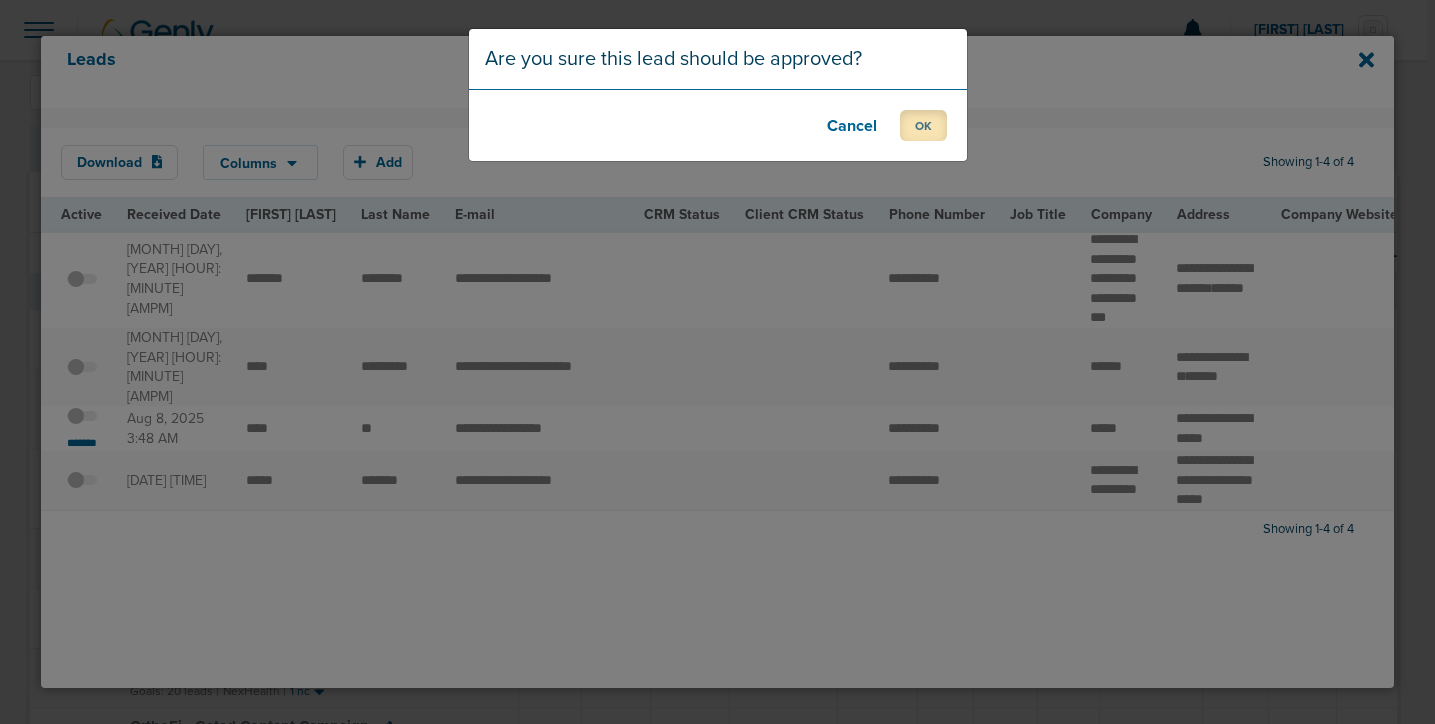 click on "OK" at bounding box center [923, 125] 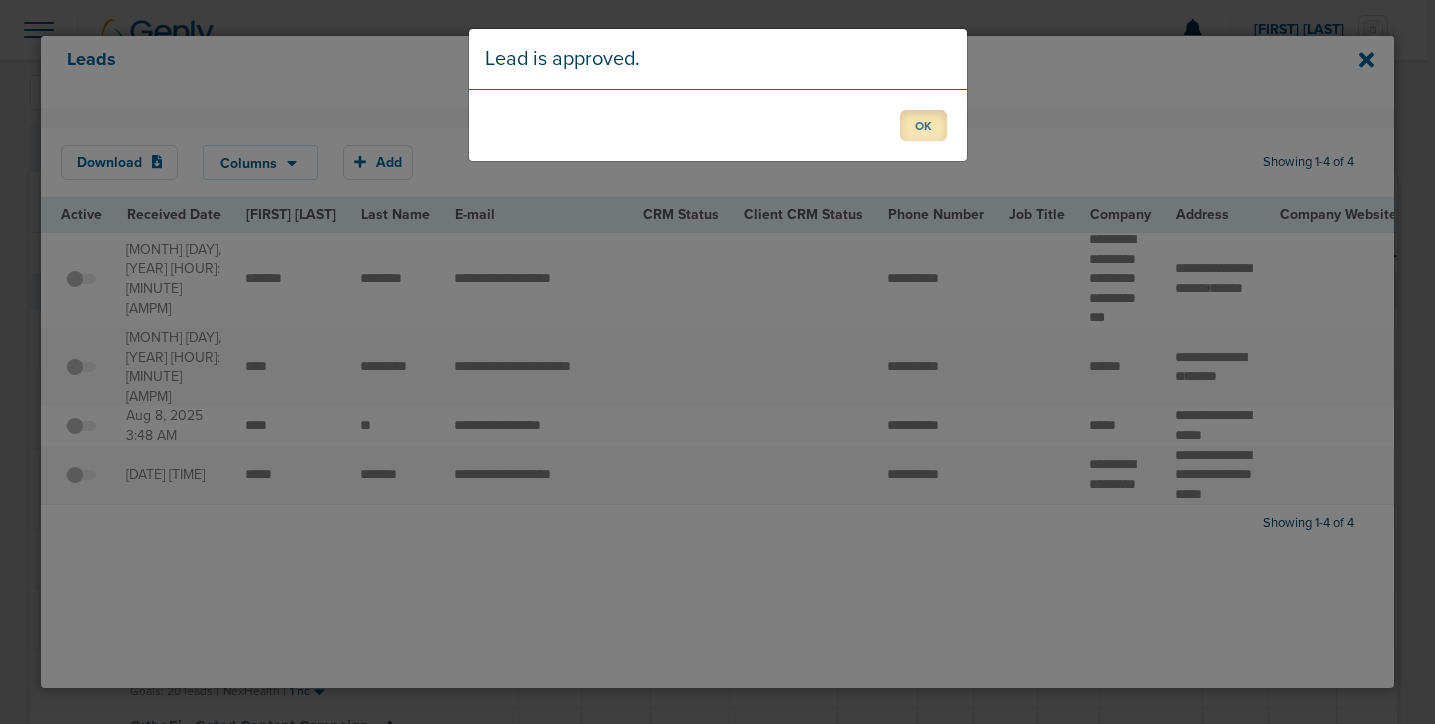 click on "OK" at bounding box center [923, 125] 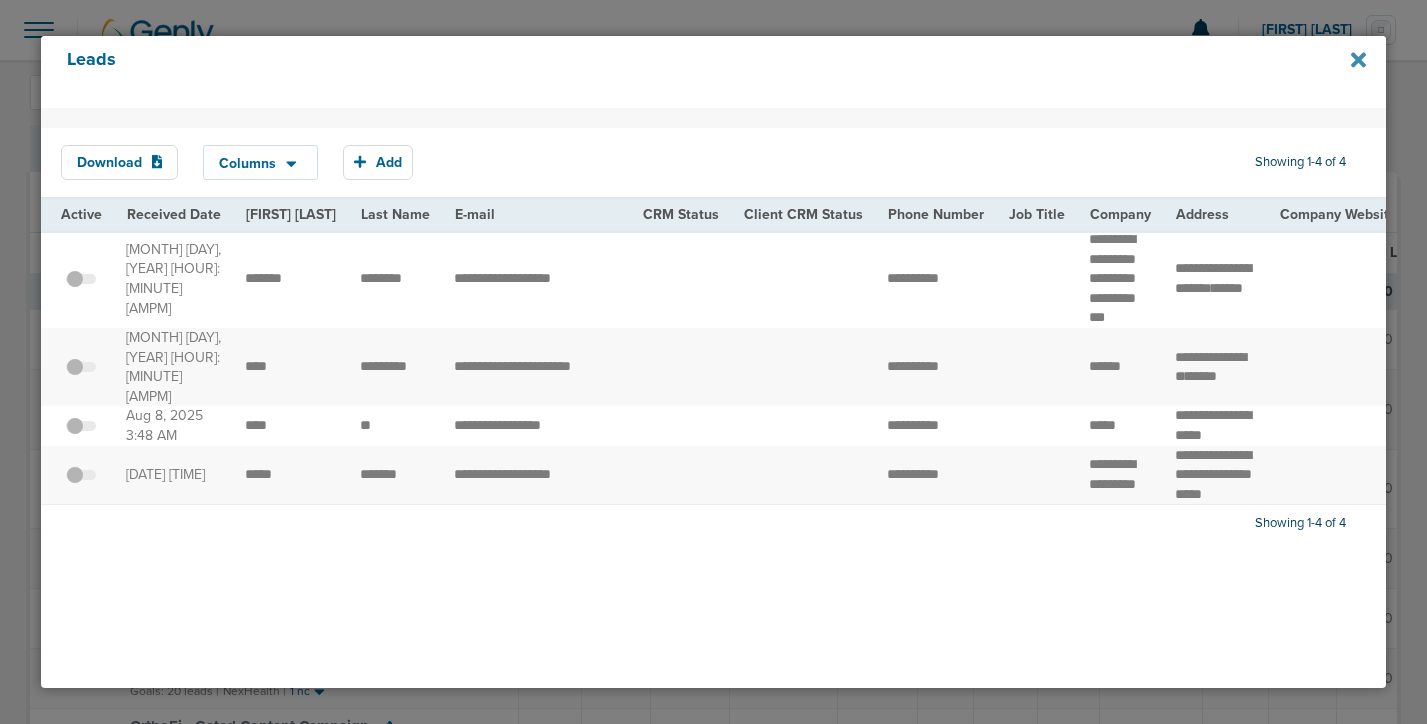click 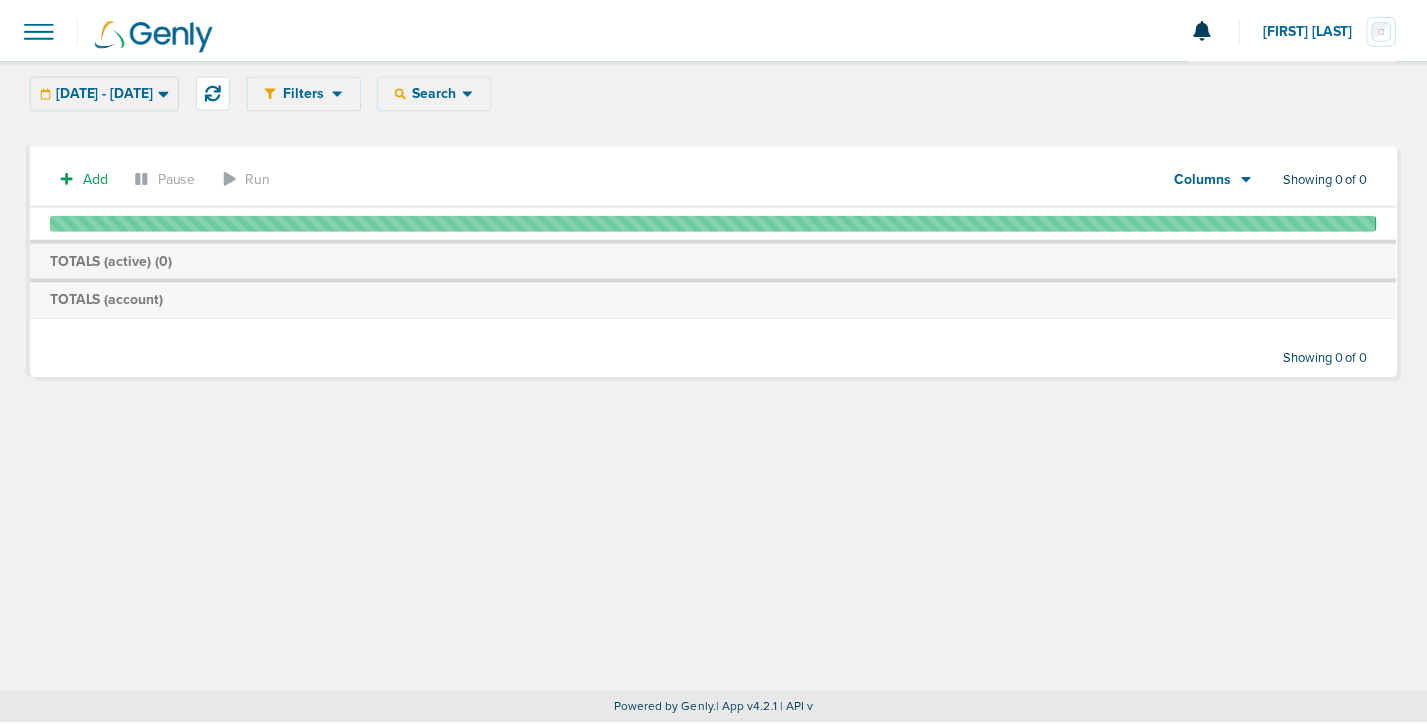 scroll, scrollTop: 0, scrollLeft: 0, axis: both 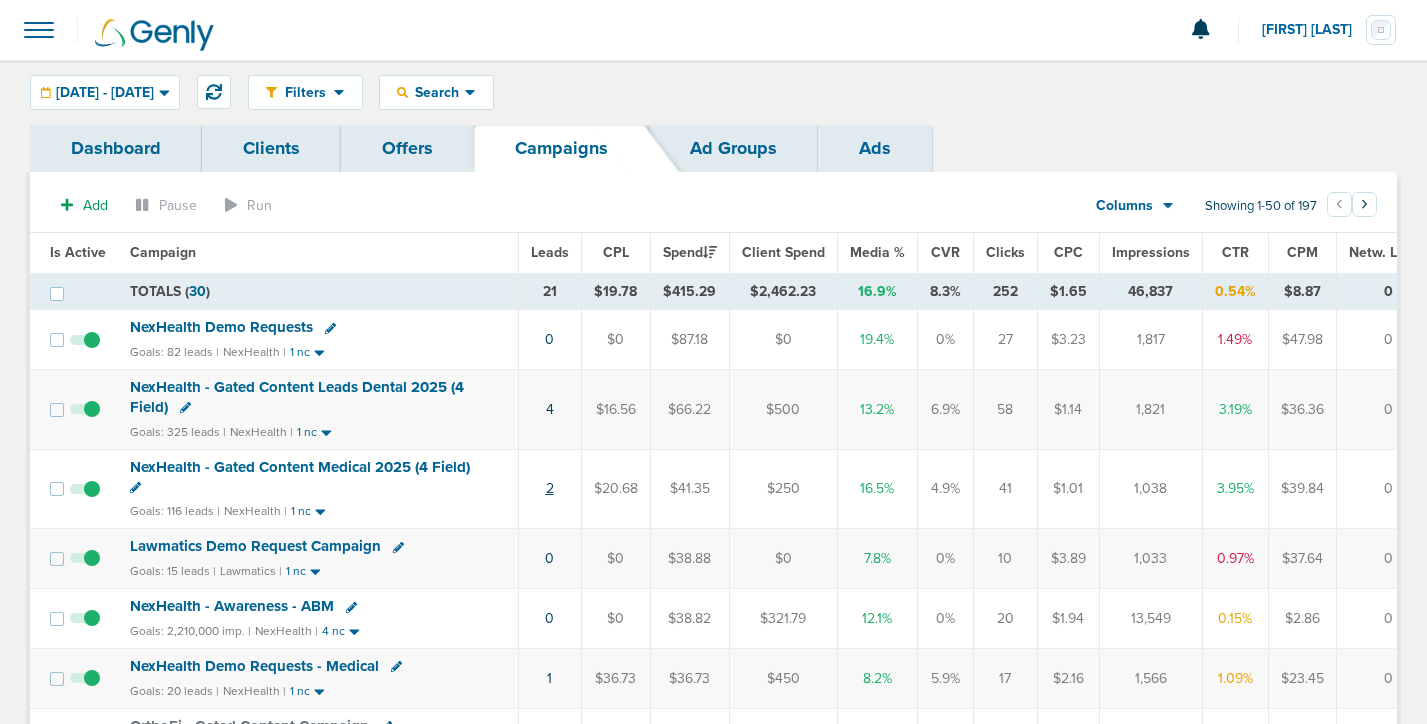click on "2" at bounding box center [550, 488] 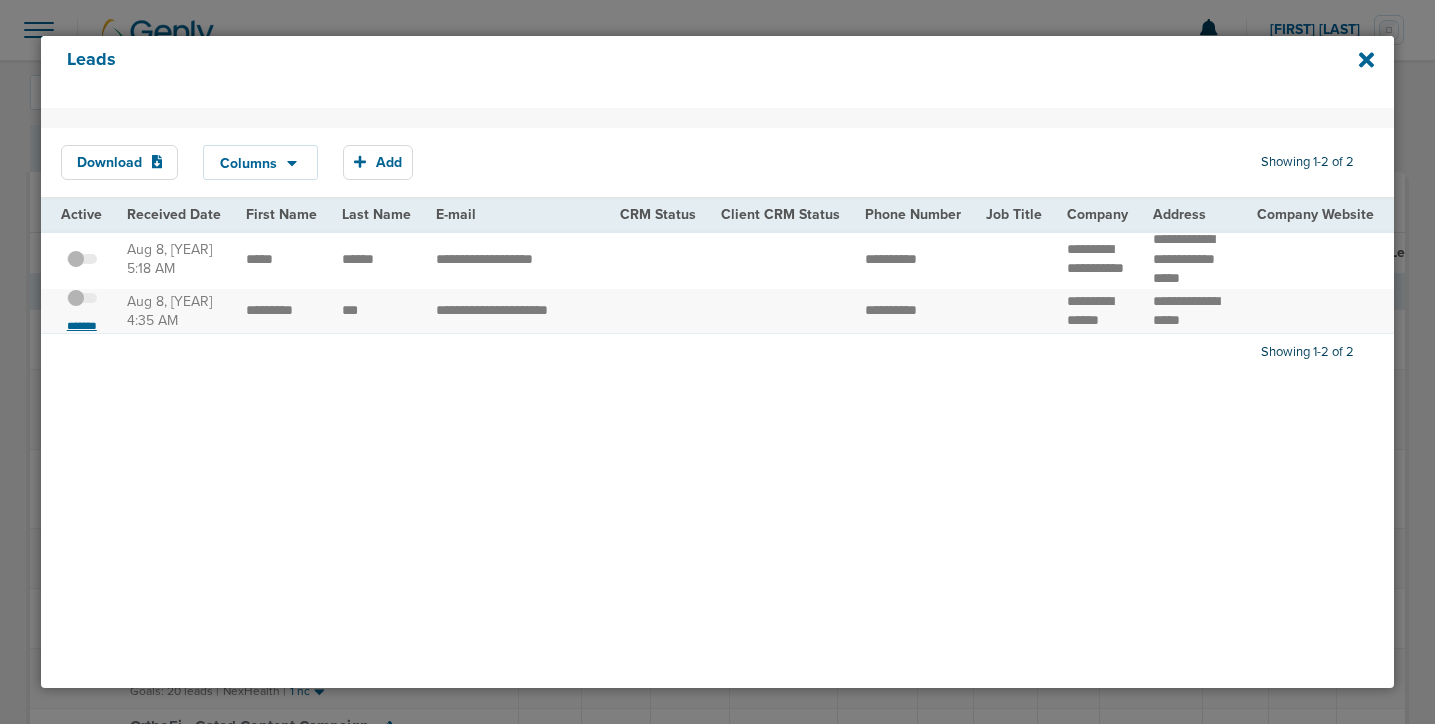 click on "*******" at bounding box center (82, 326) 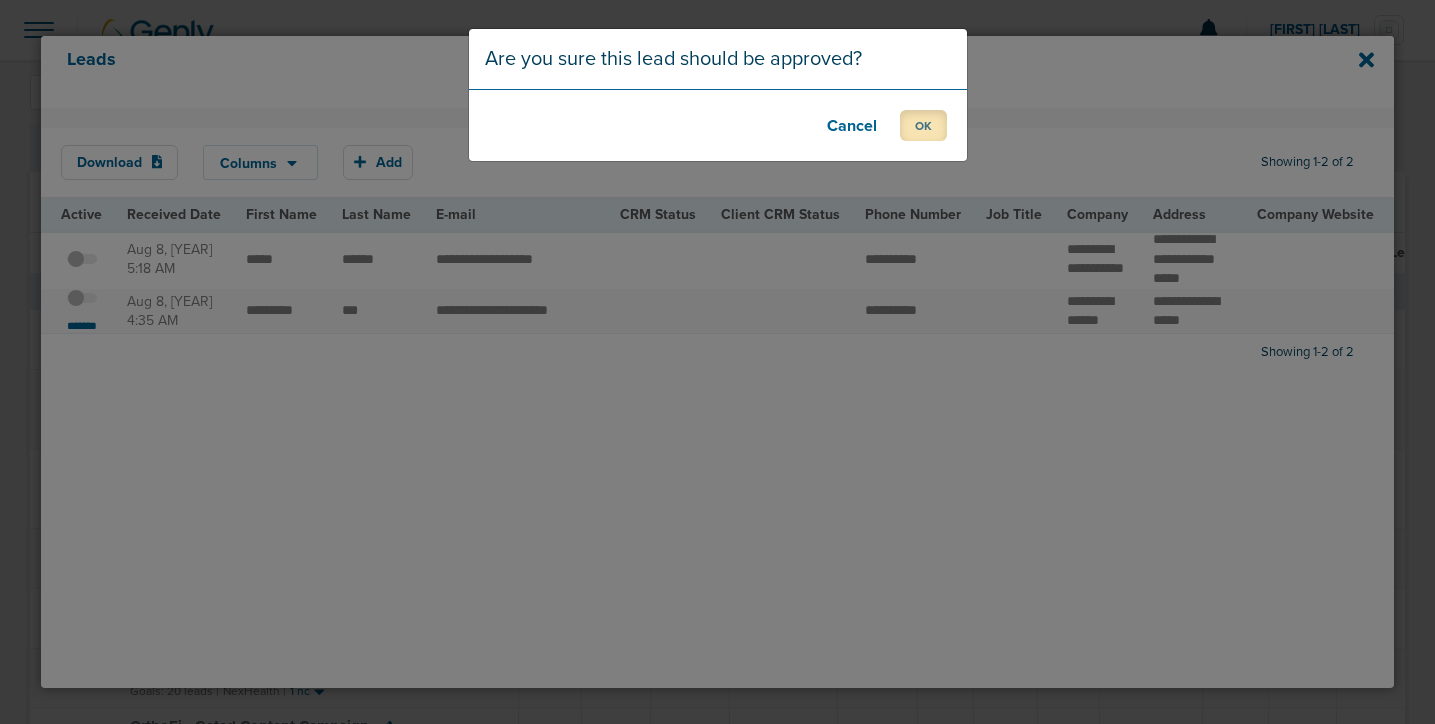 click on "OK" at bounding box center [923, 125] 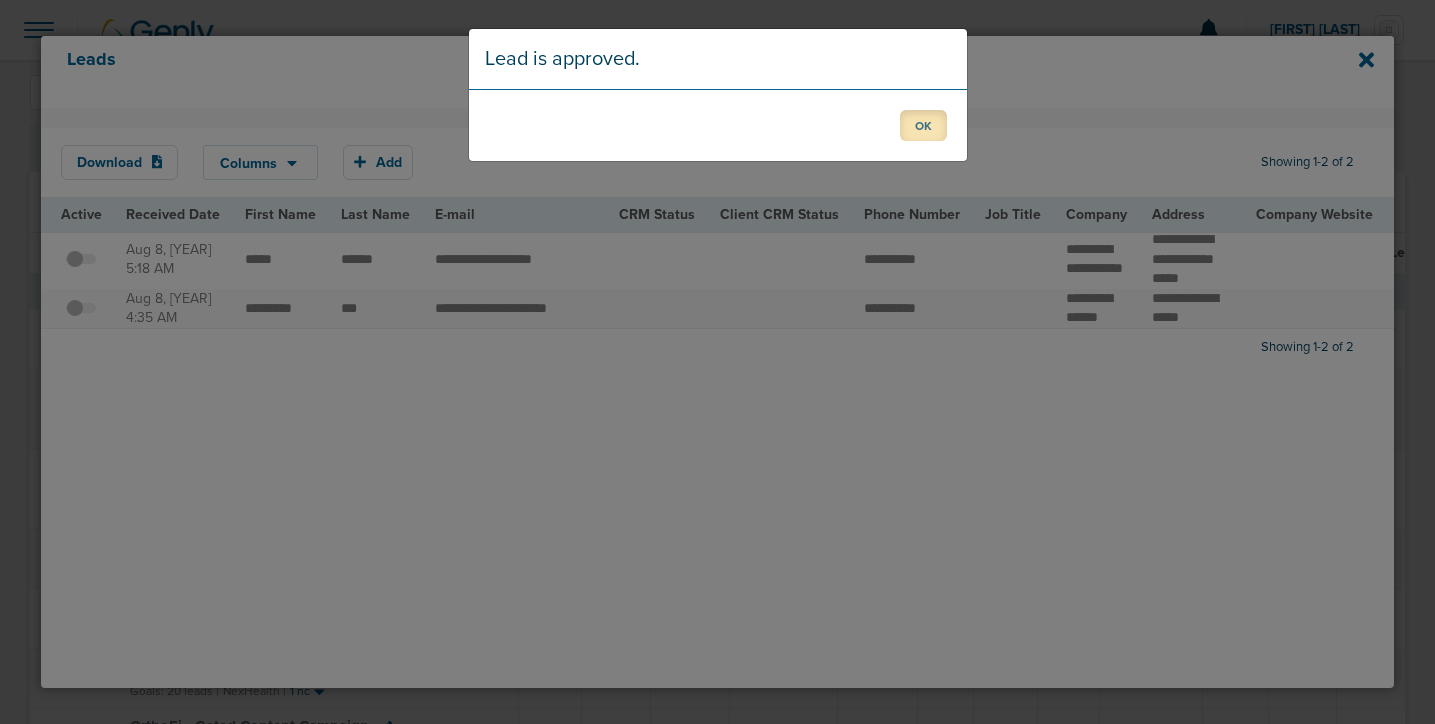 click on "OK" at bounding box center (923, 125) 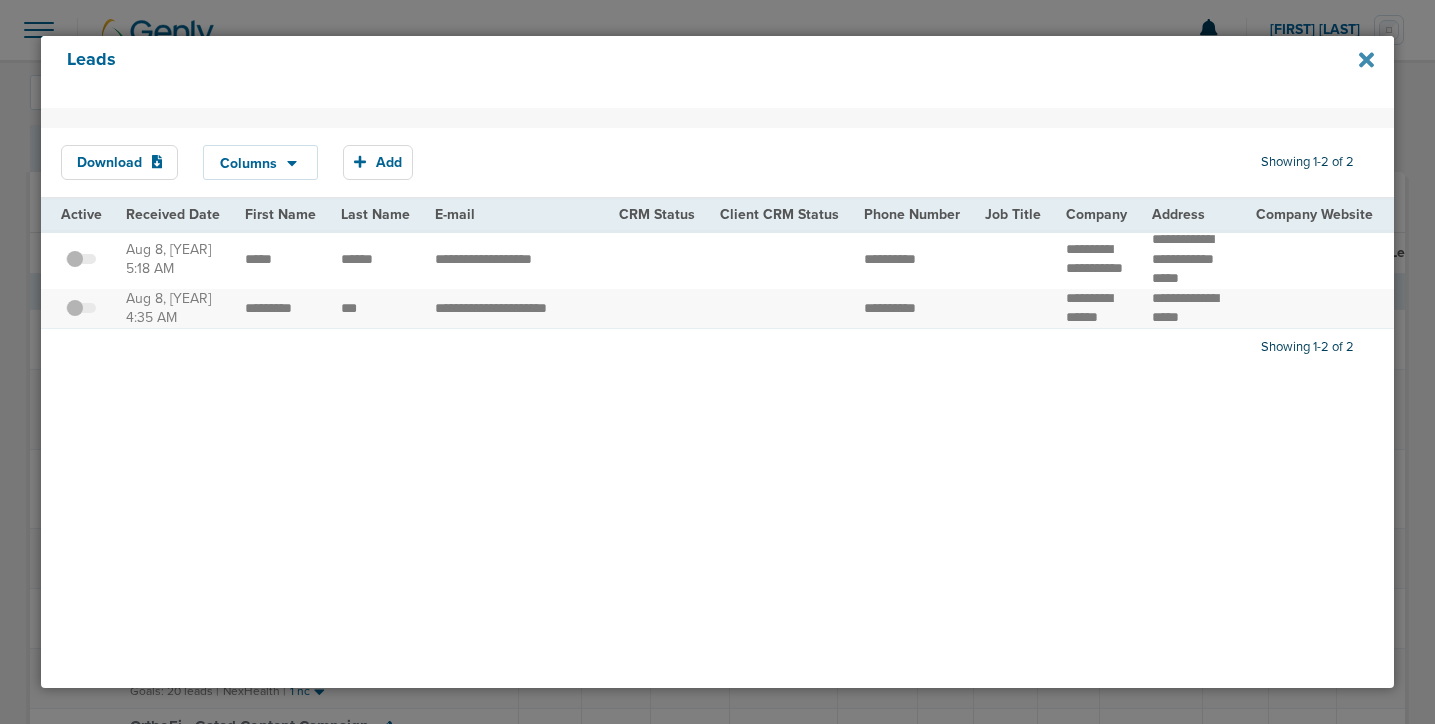 click 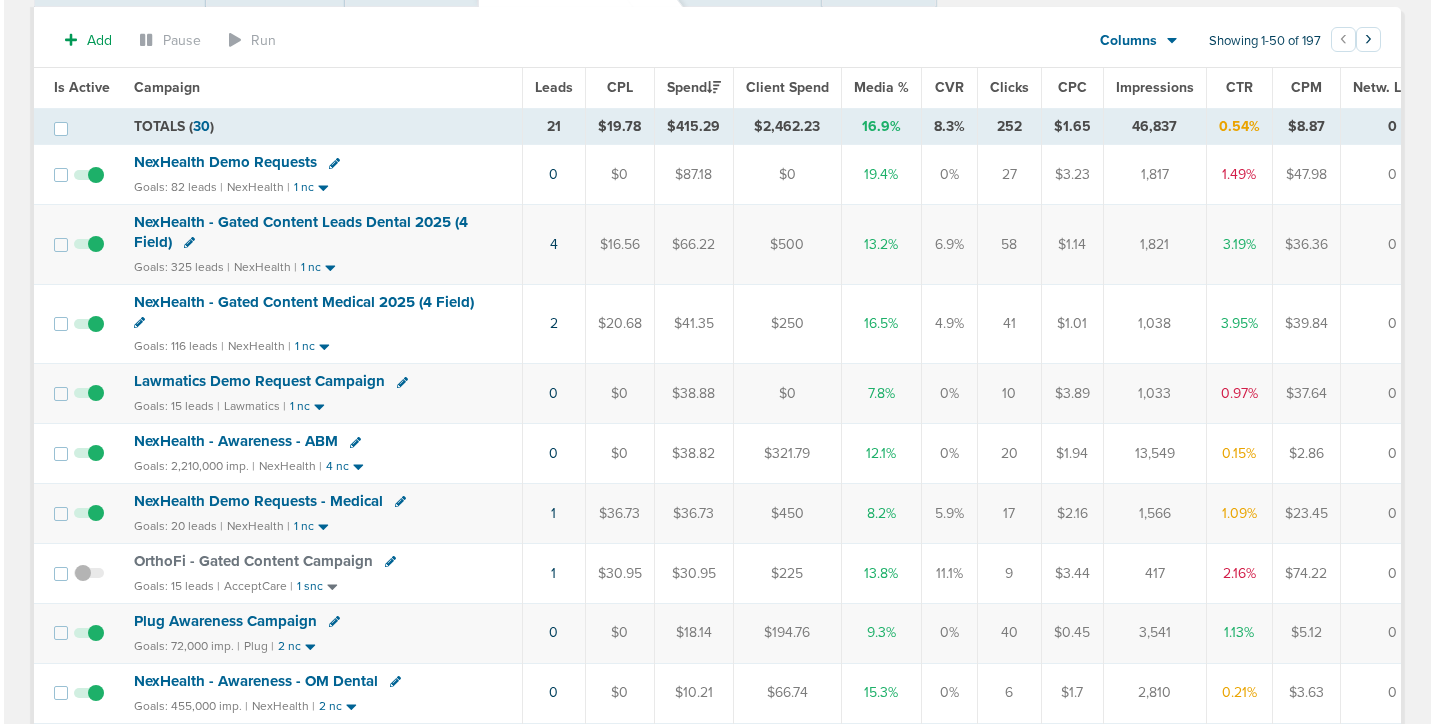 scroll, scrollTop: 170, scrollLeft: 0, axis: vertical 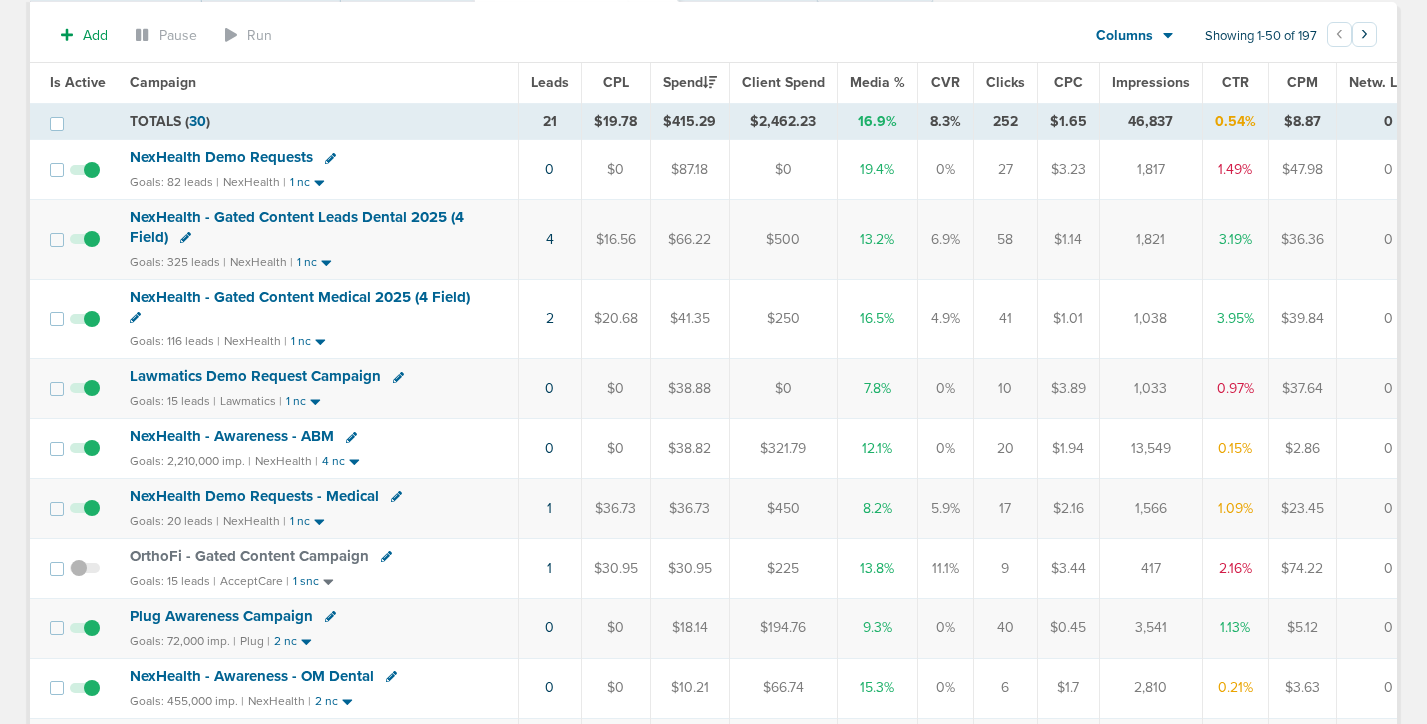 click on "1" at bounding box center [549, 509] 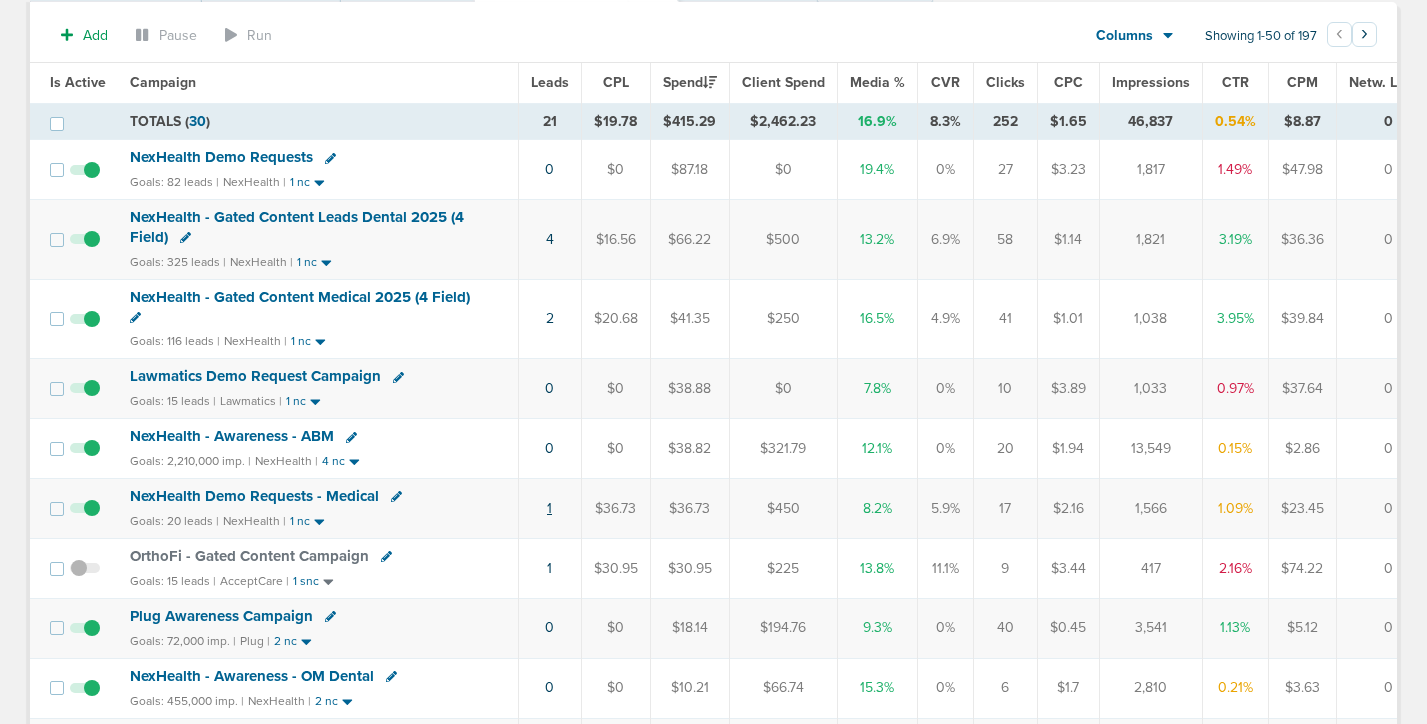 click on "1" at bounding box center (549, 508) 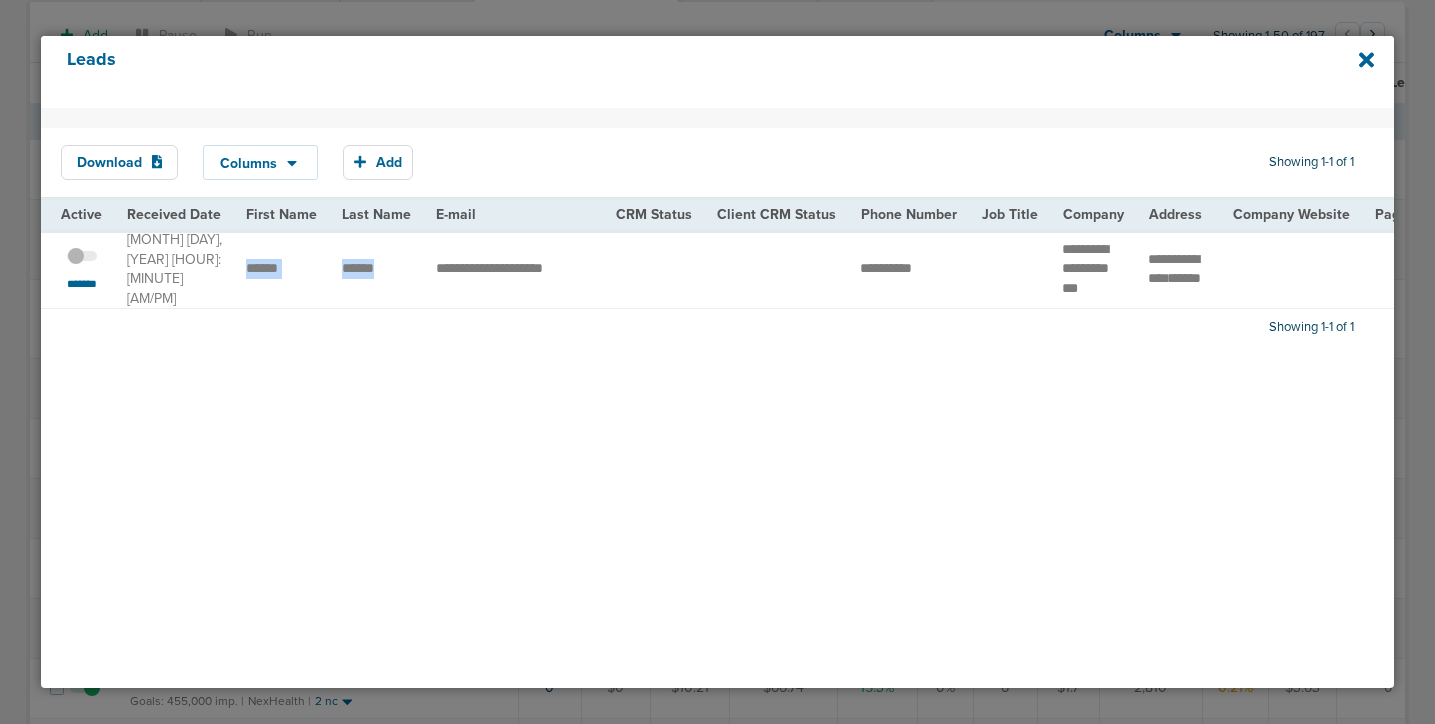 drag, startPoint x: 393, startPoint y: 254, endPoint x: 241, endPoint y: 257, distance: 152.0296 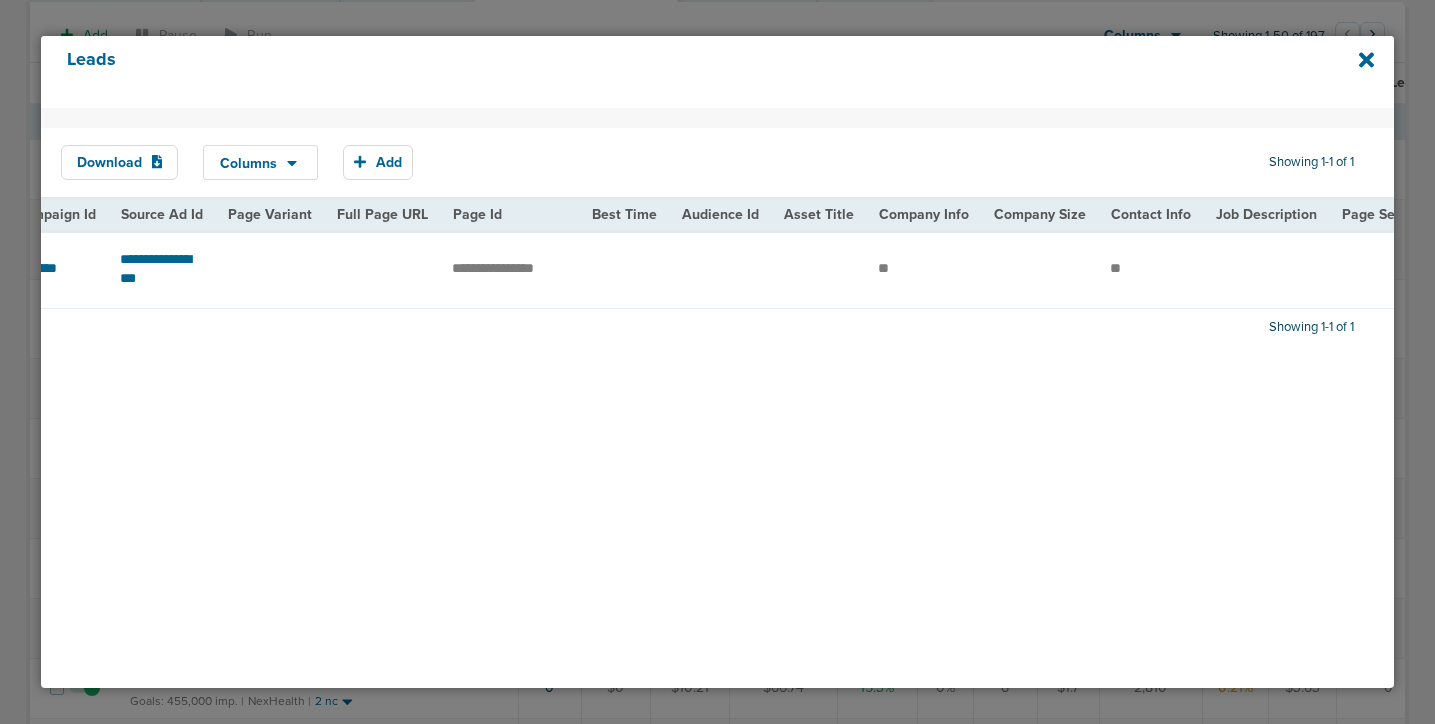 scroll, scrollTop: 0, scrollLeft: 2622, axis: horizontal 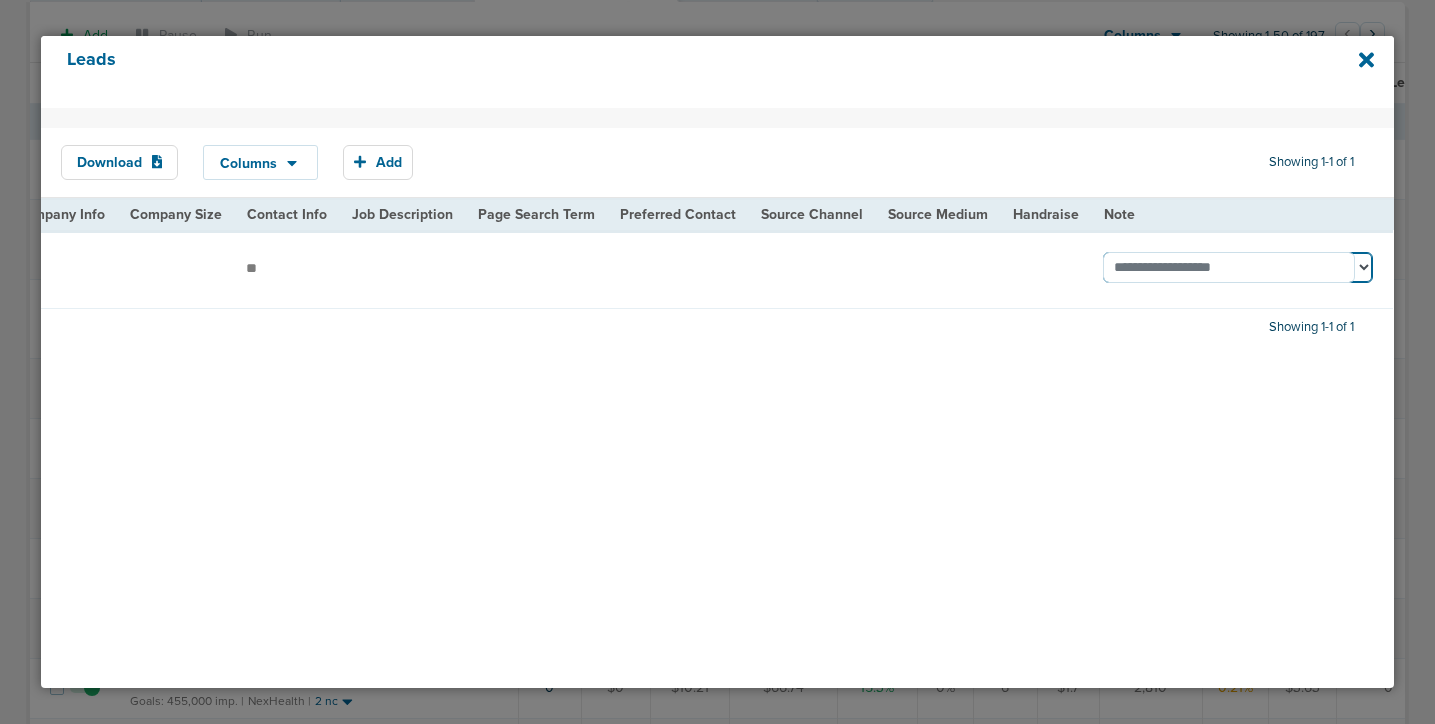click on "**********" at bounding box center [1238, 267] 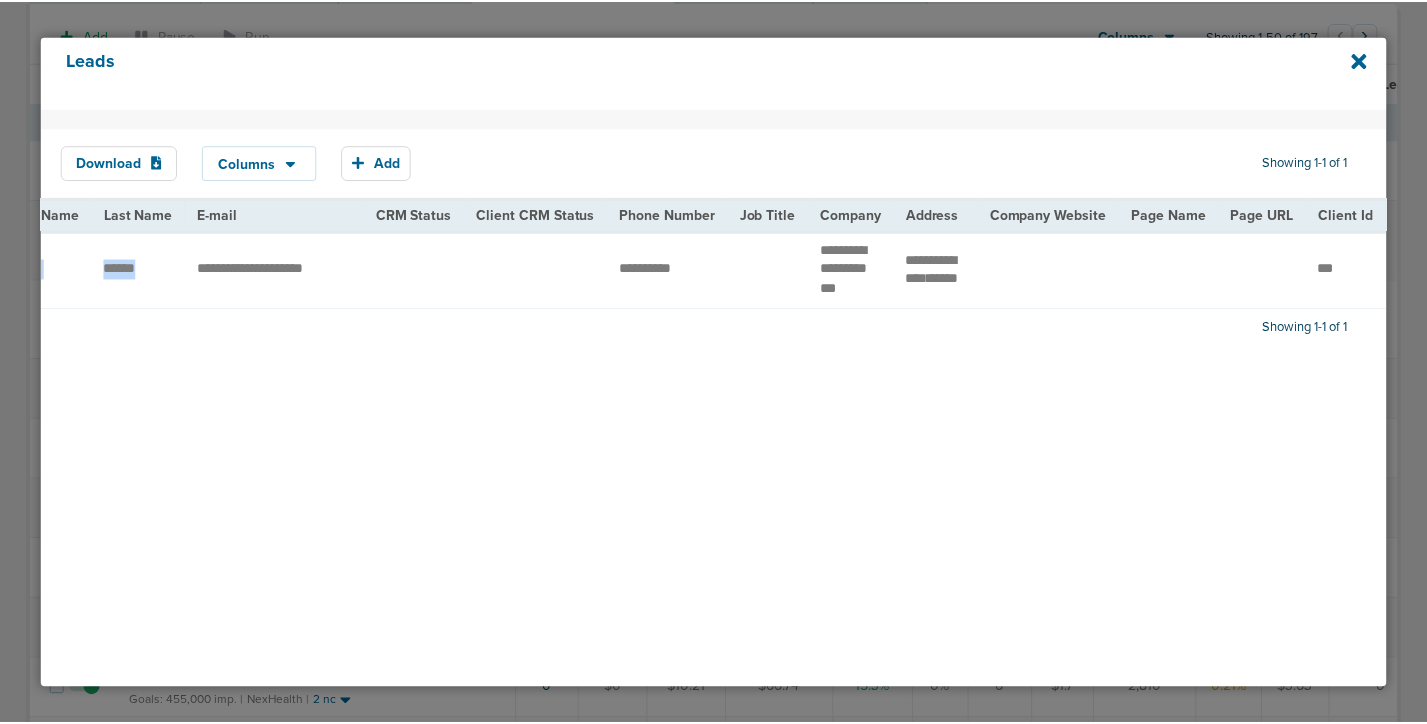 scroll, scrollTop: 0, scrollLeft: 0, axis: both 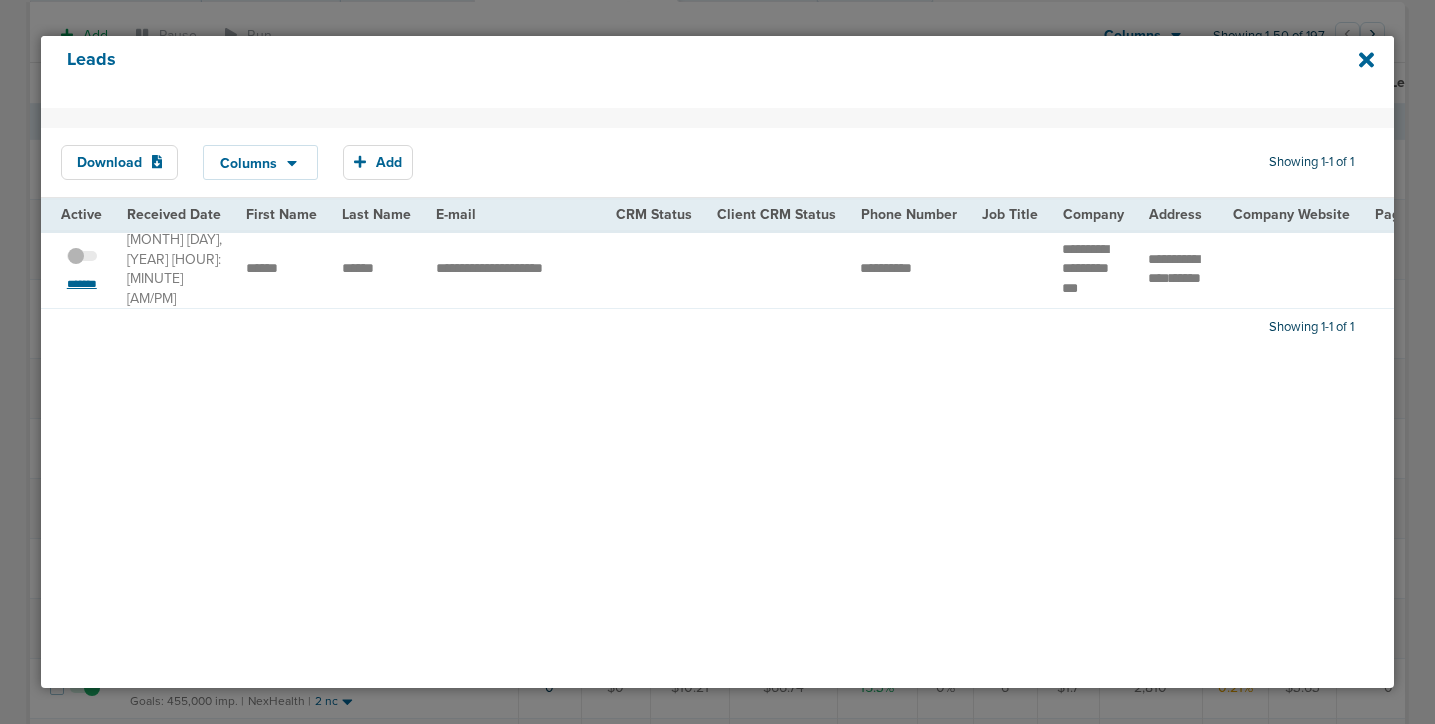 click on "*******" at bounding box center (82, 284) 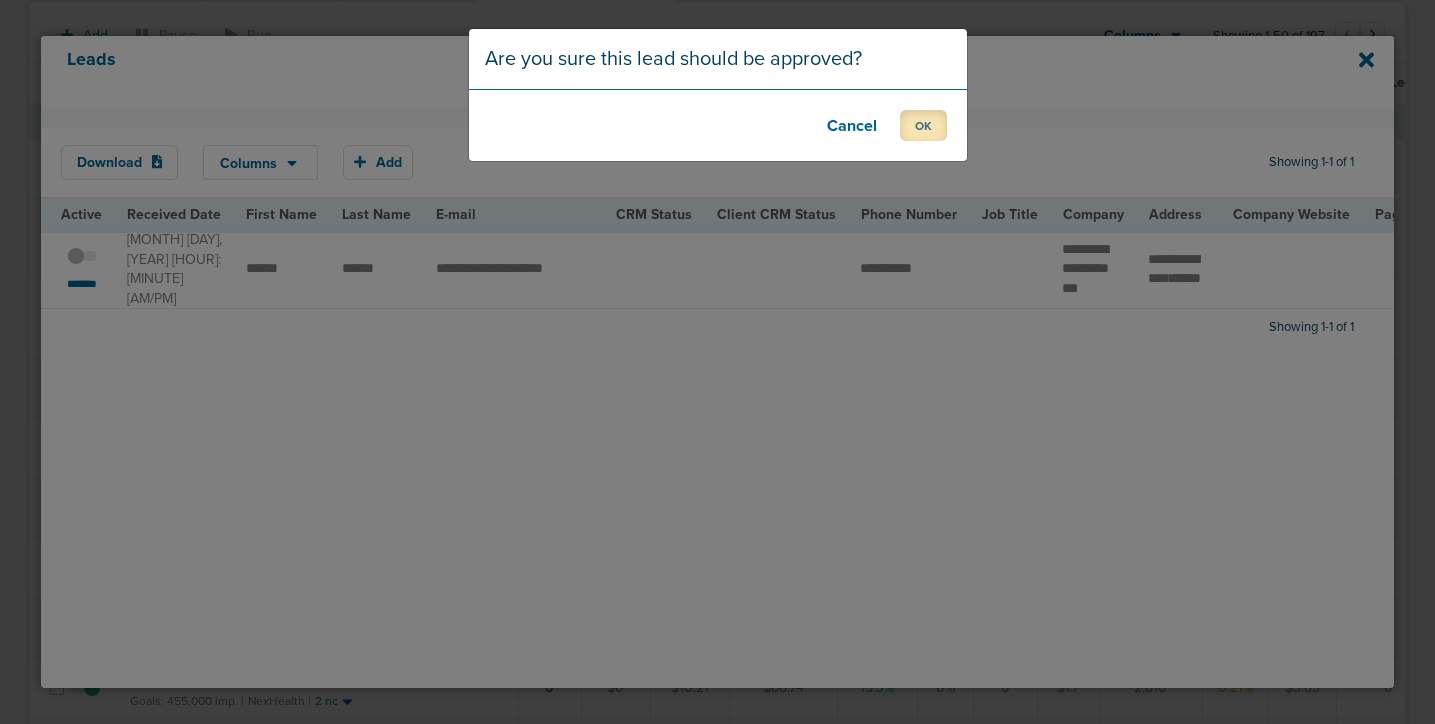 click on "OK" at bounding box center (923, 125) 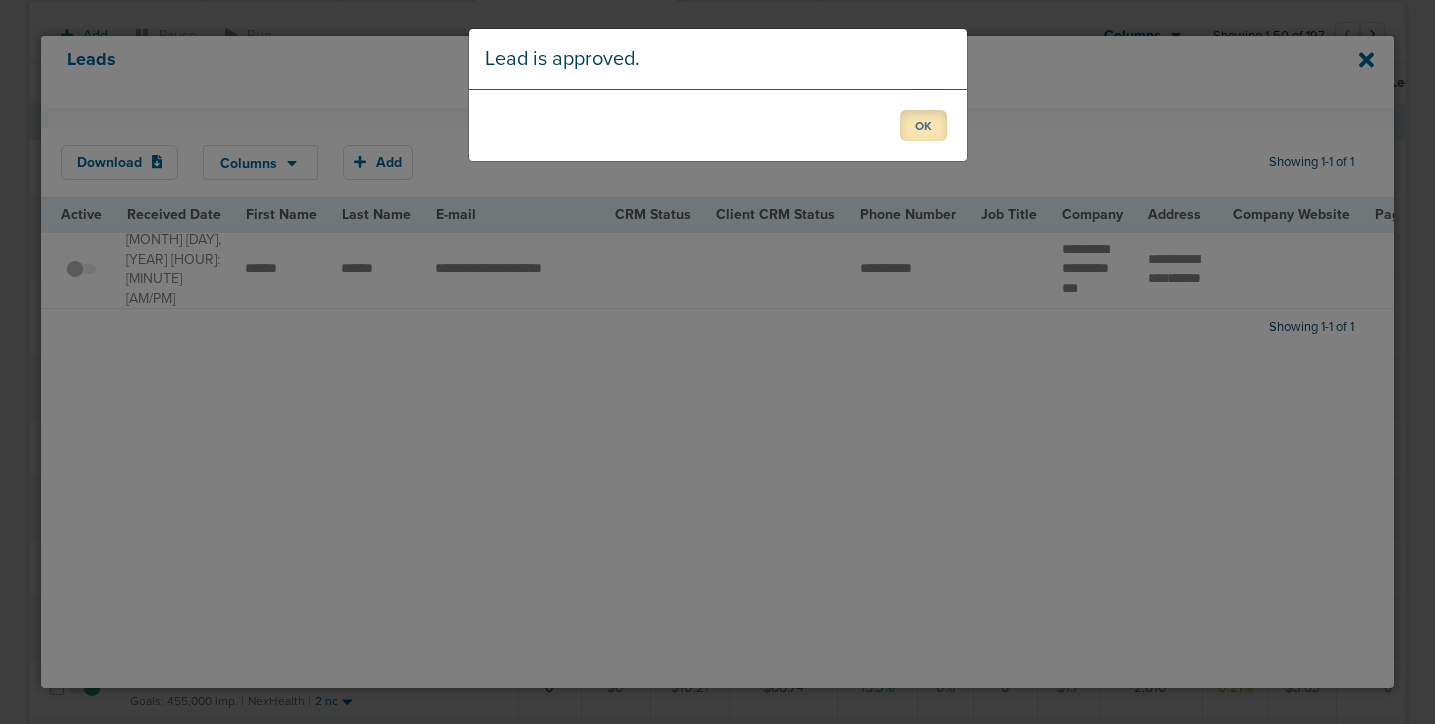 click on "OK" at bounding box center (923, 125) 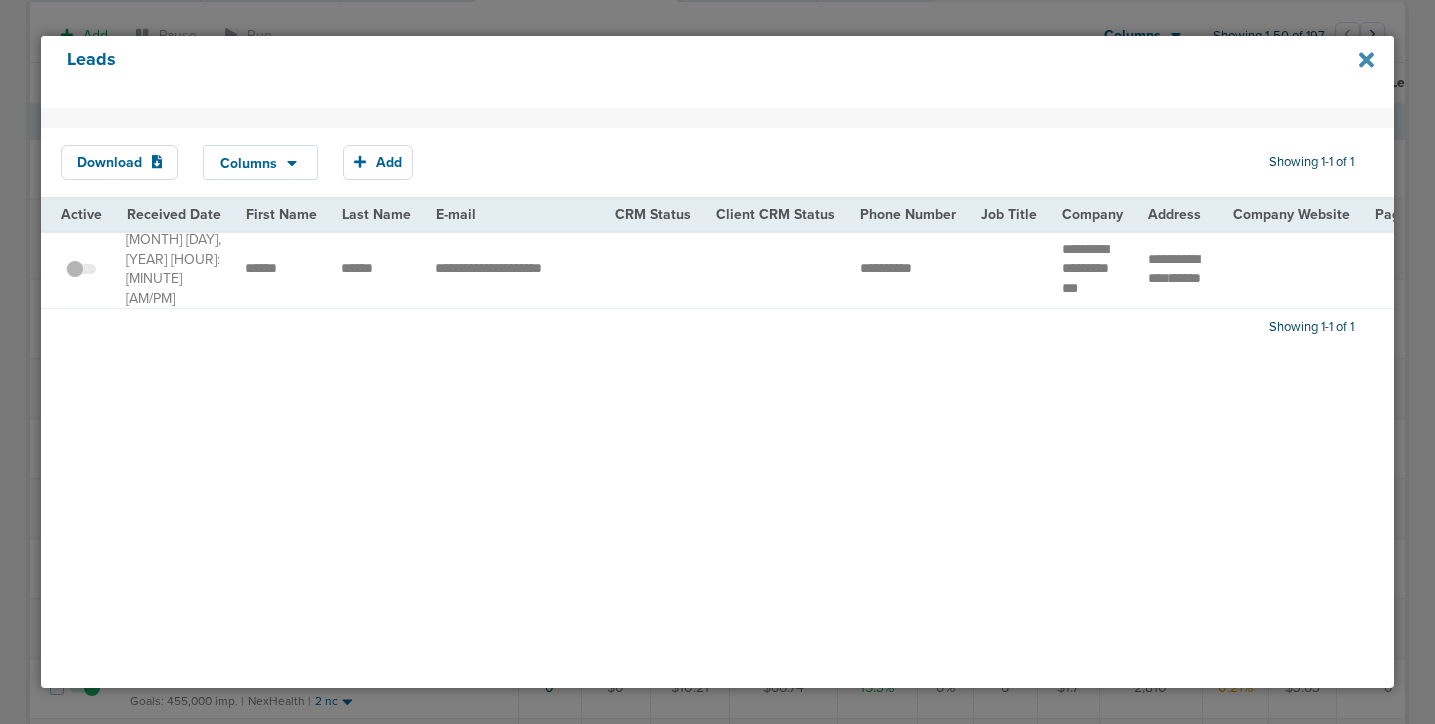 click 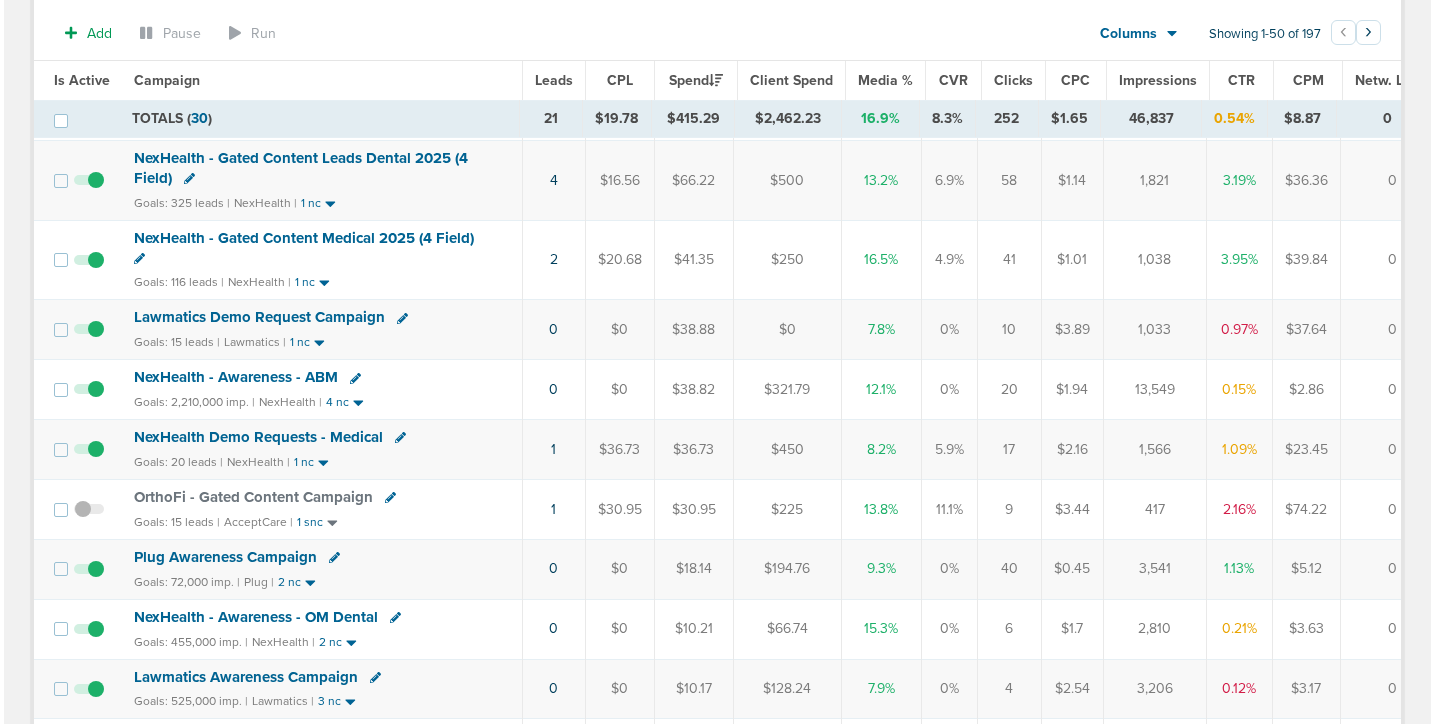 scroll, scrollTop: 0, scrollLeft: 0, axis: both 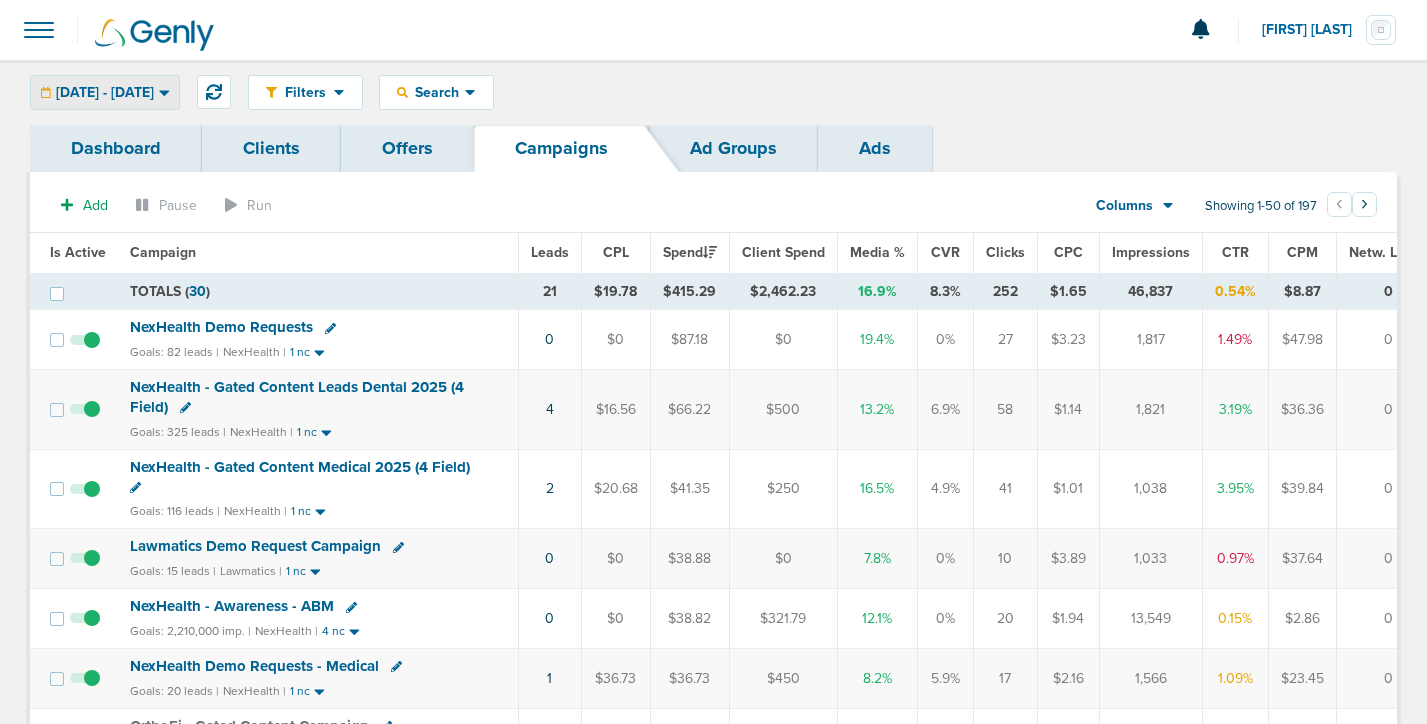click on "[DATE] - [DATE]" at bounding box center [105, 93] 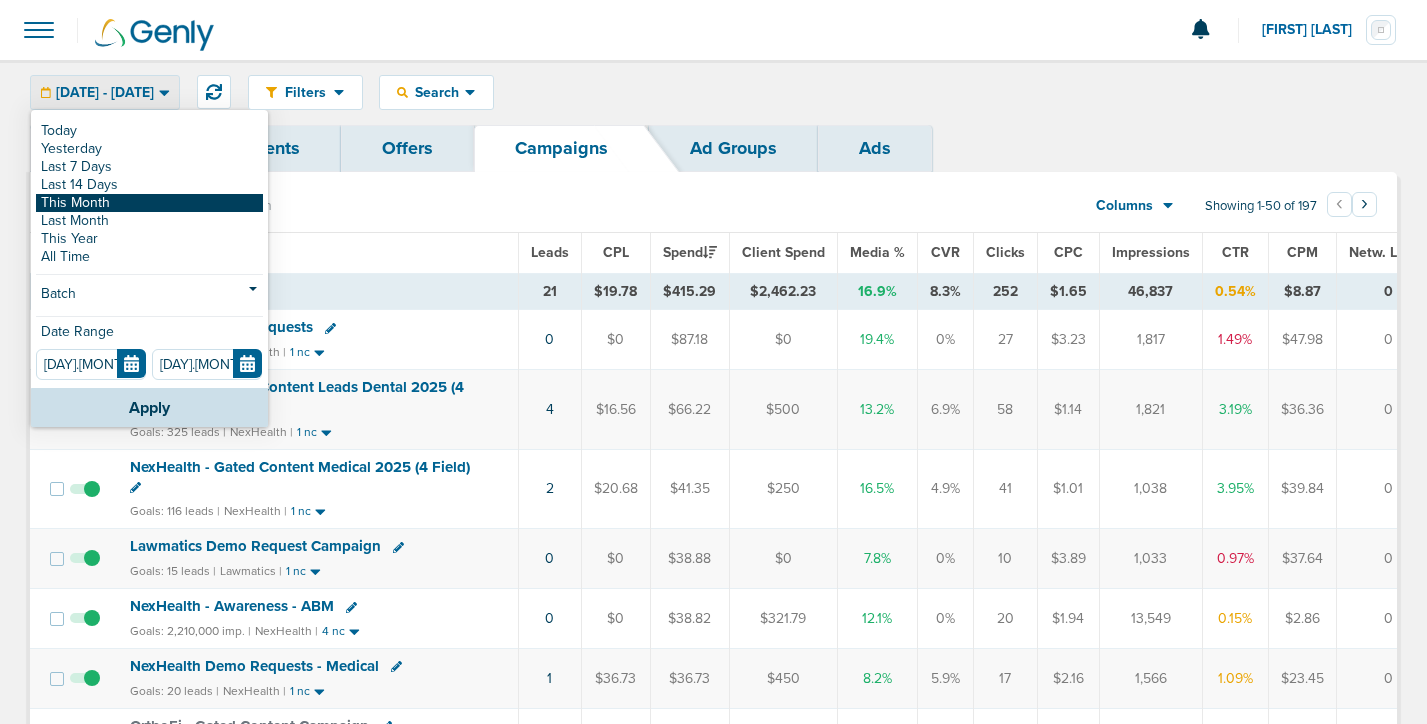 click on "This Month" at bounding box center (149, 203) 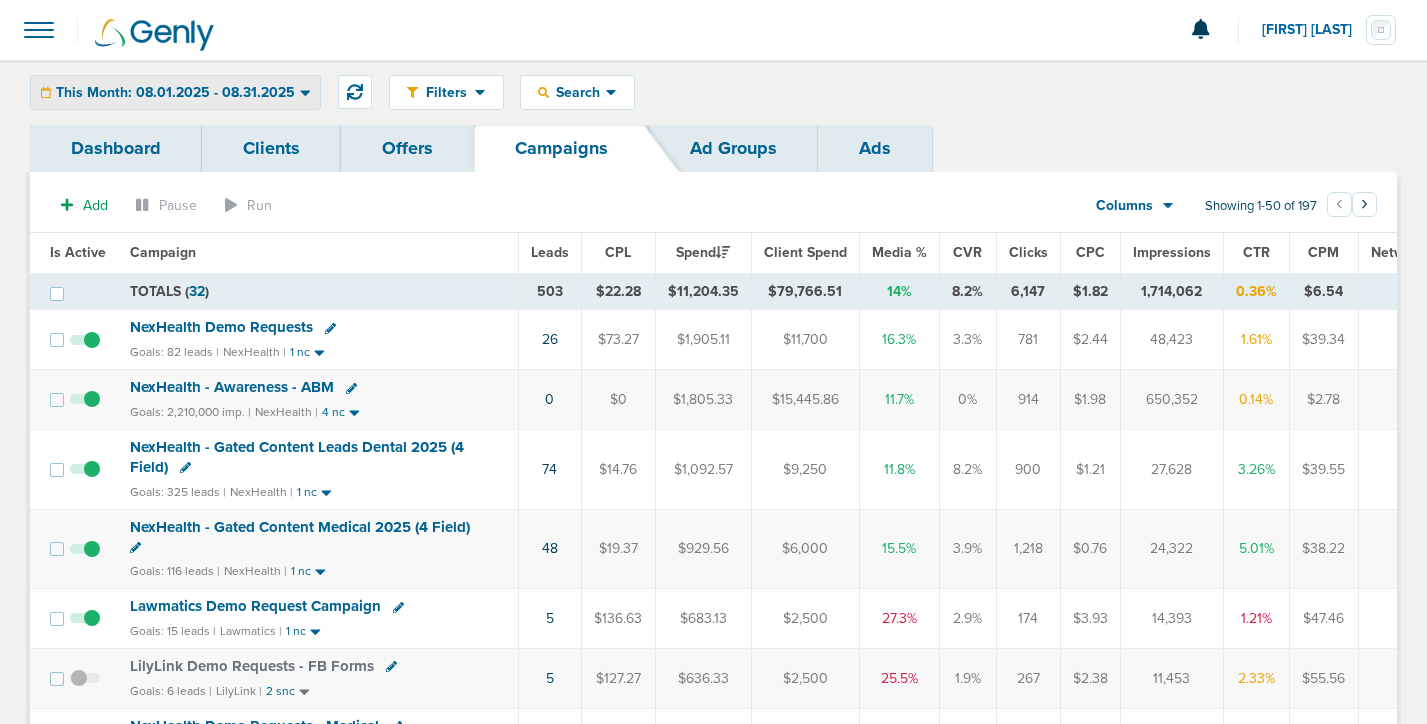 click on "This Month: 08.01.2025 - 08.31.2025" at bounding box center [175, 93] 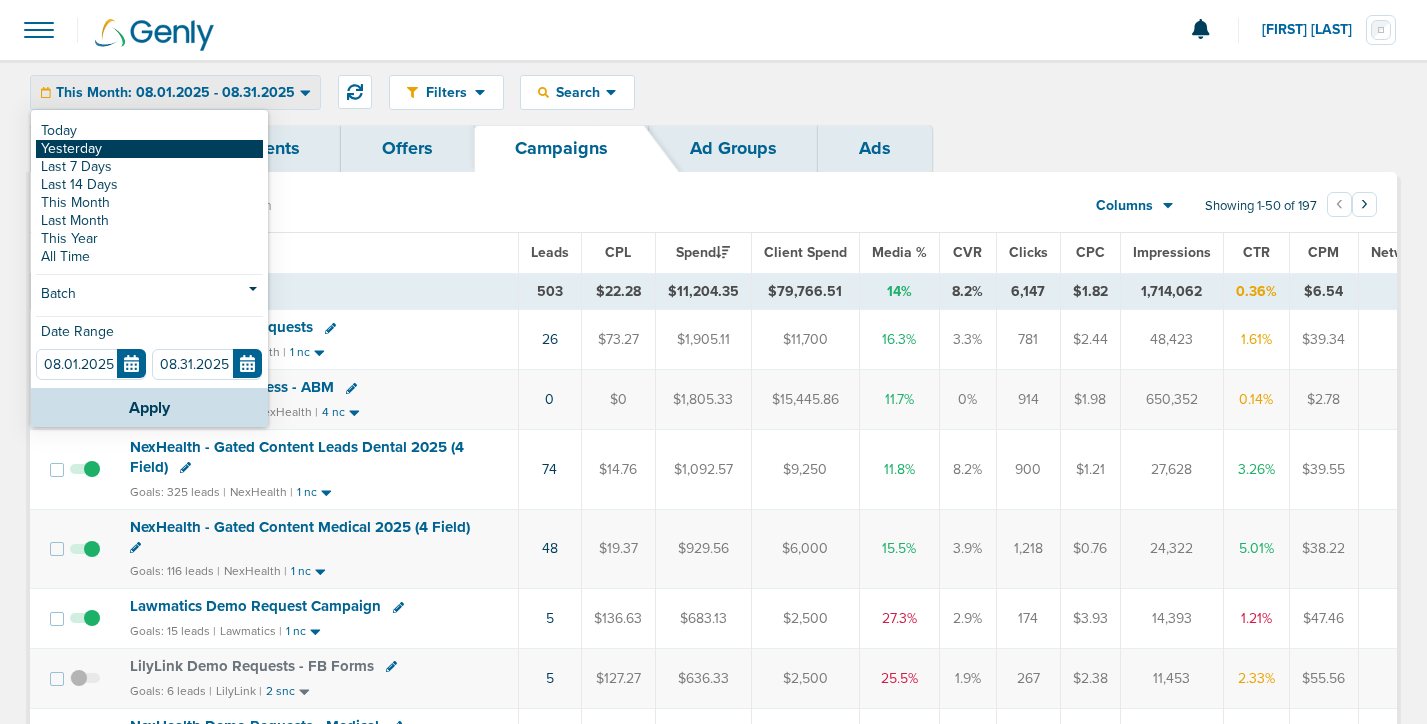 click on "Yesterday" at bounding box center [149, 149] 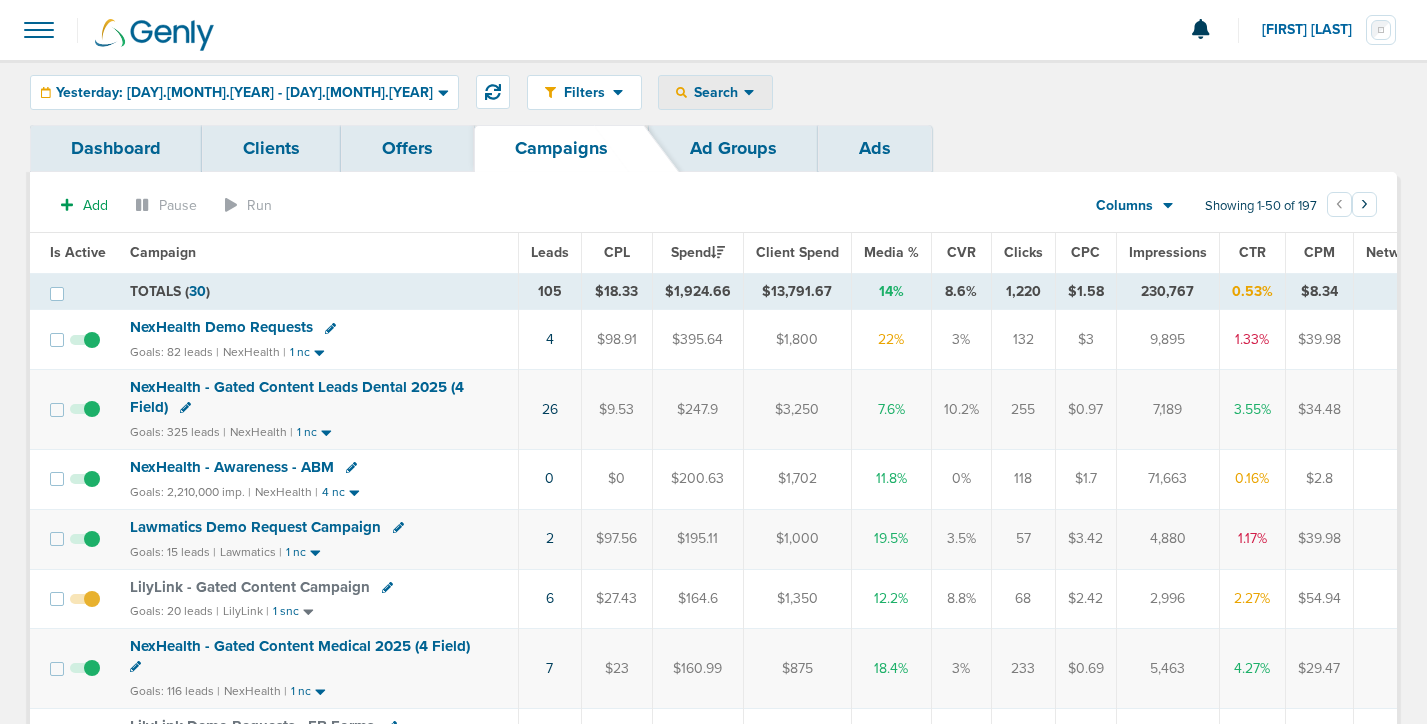 click on "Search" at bounding box center (715, 92) 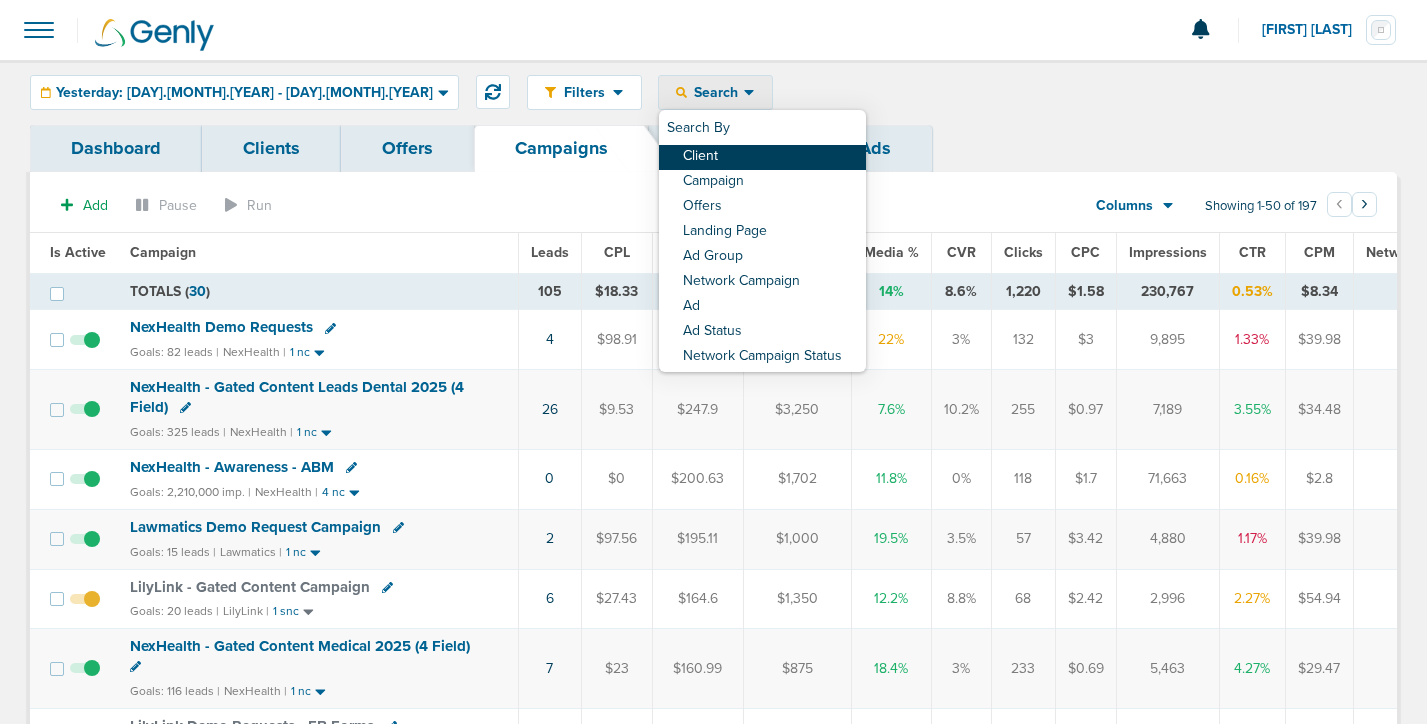 click on "Client" at bounding box center (762, 157) 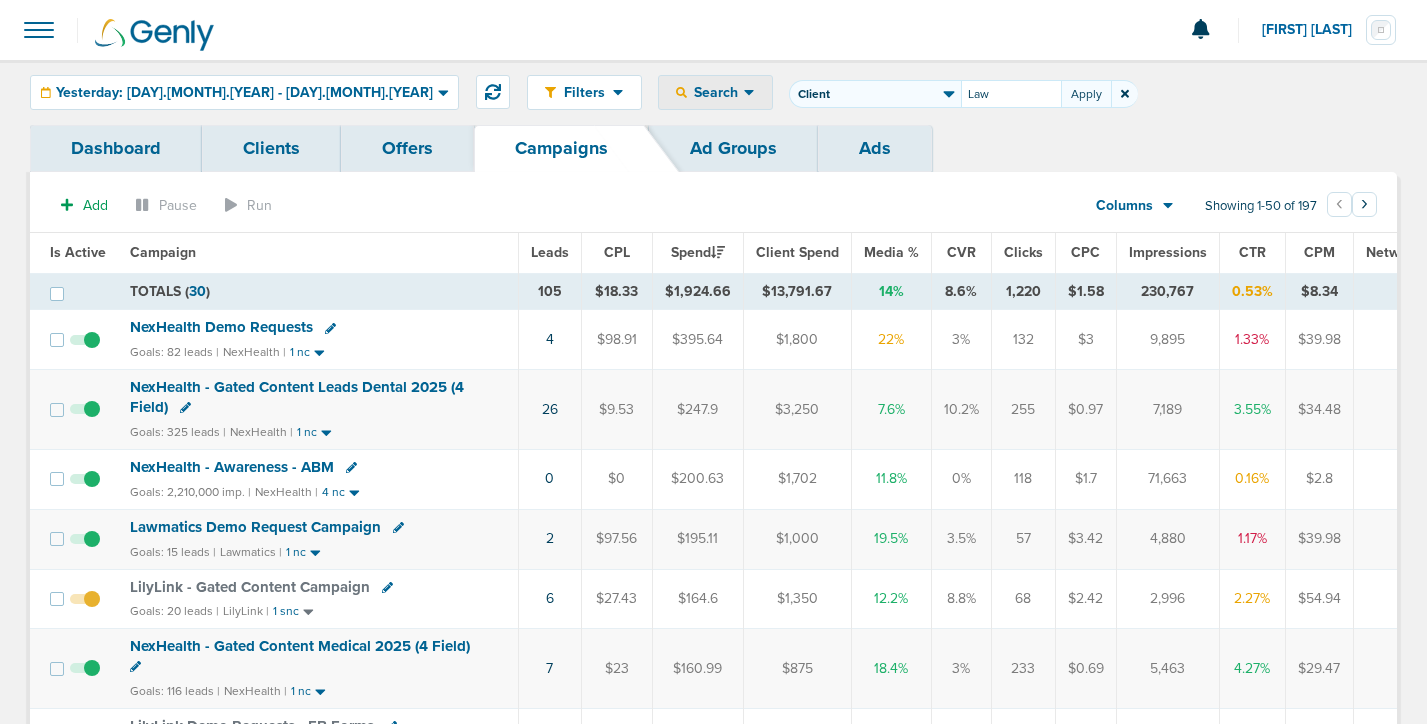 type on "Law" 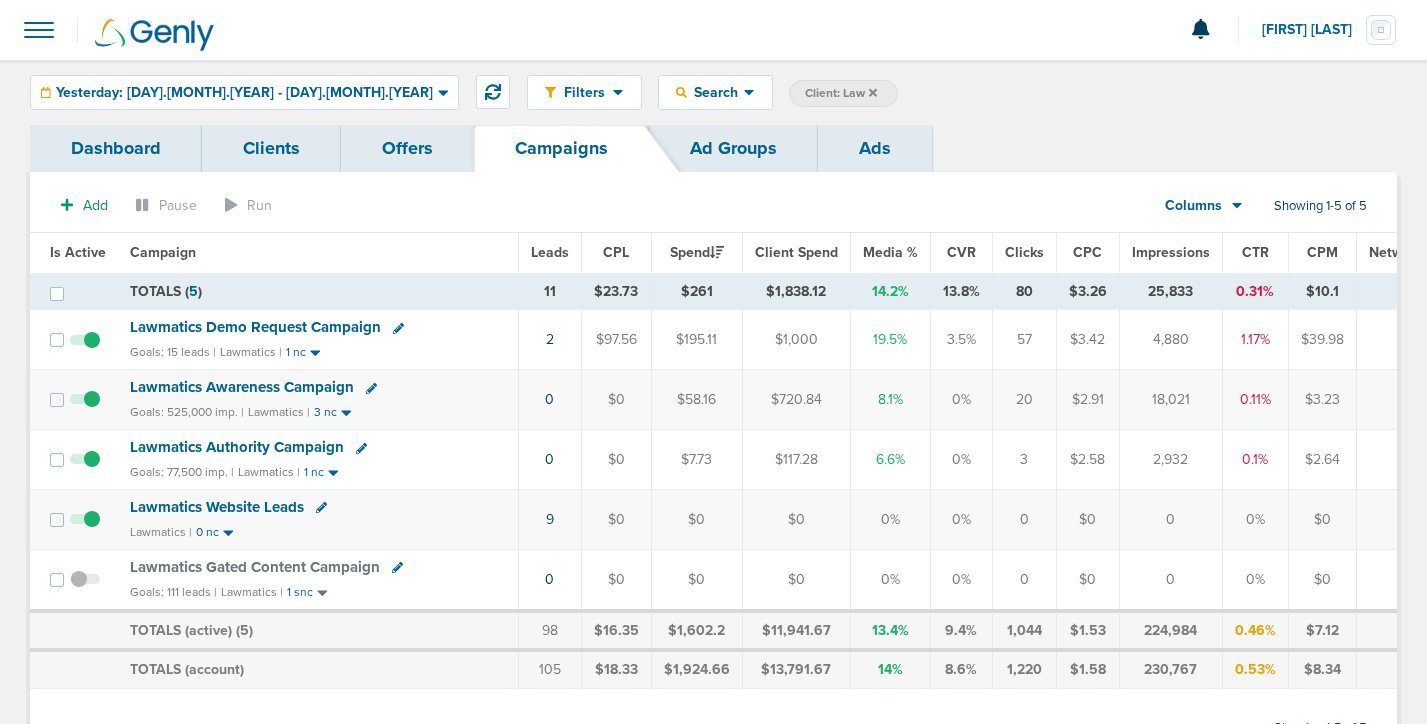 click 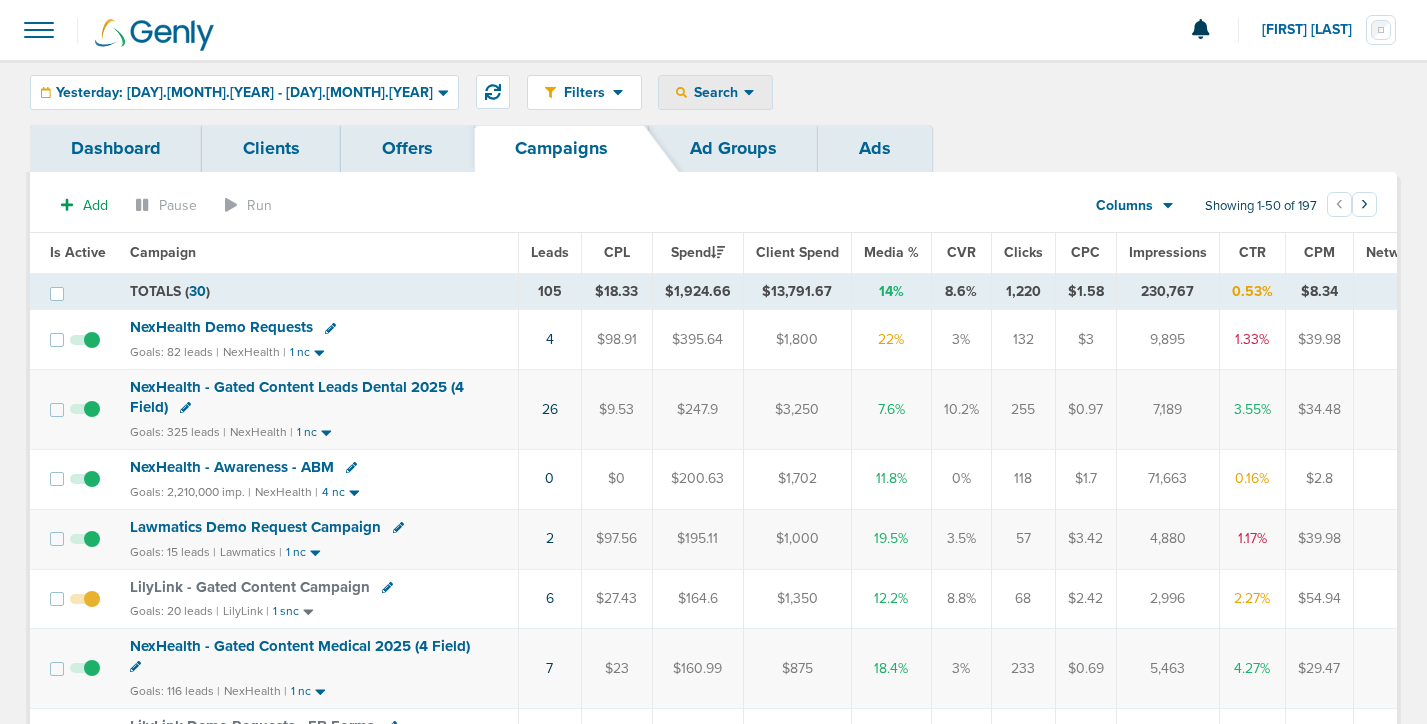 click on "Search" at bounding box center (715, 92) 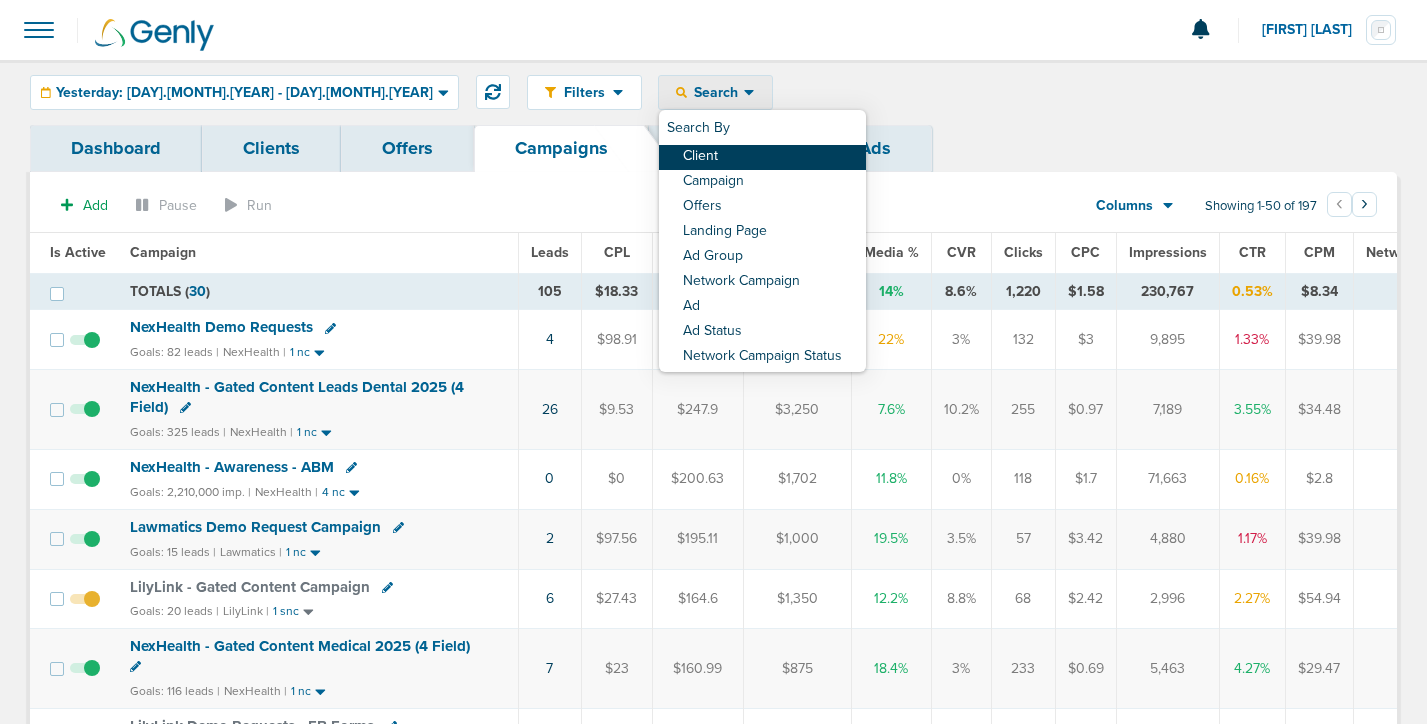 click on "Client" at bounding box center [762, 157] 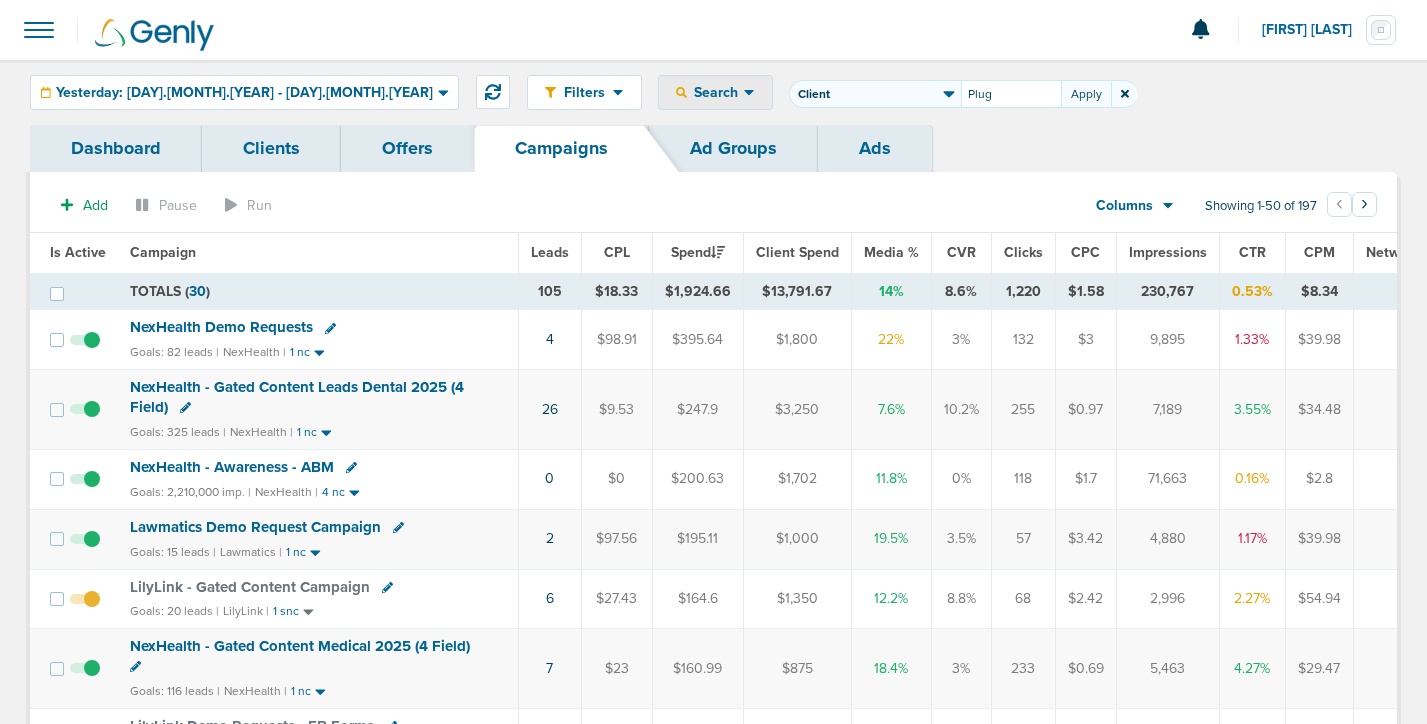 type on "Plug" 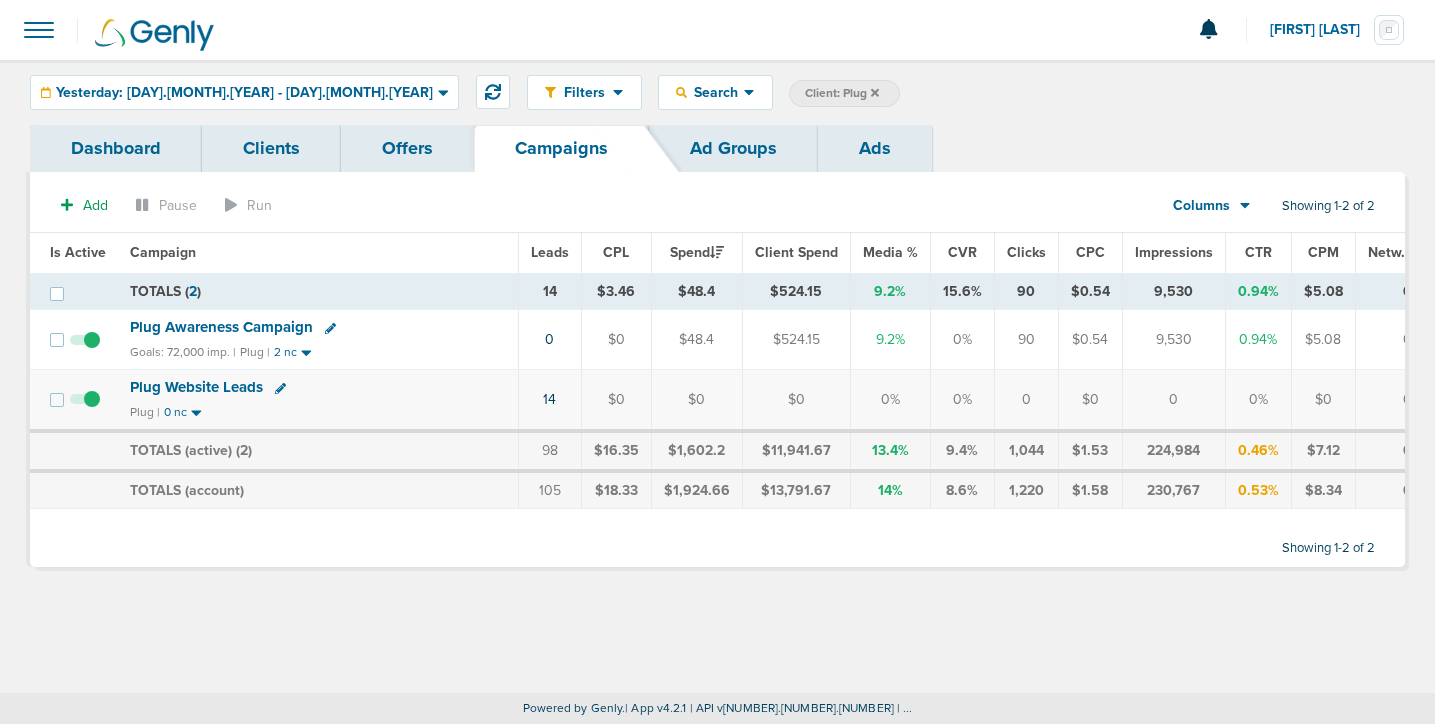 click 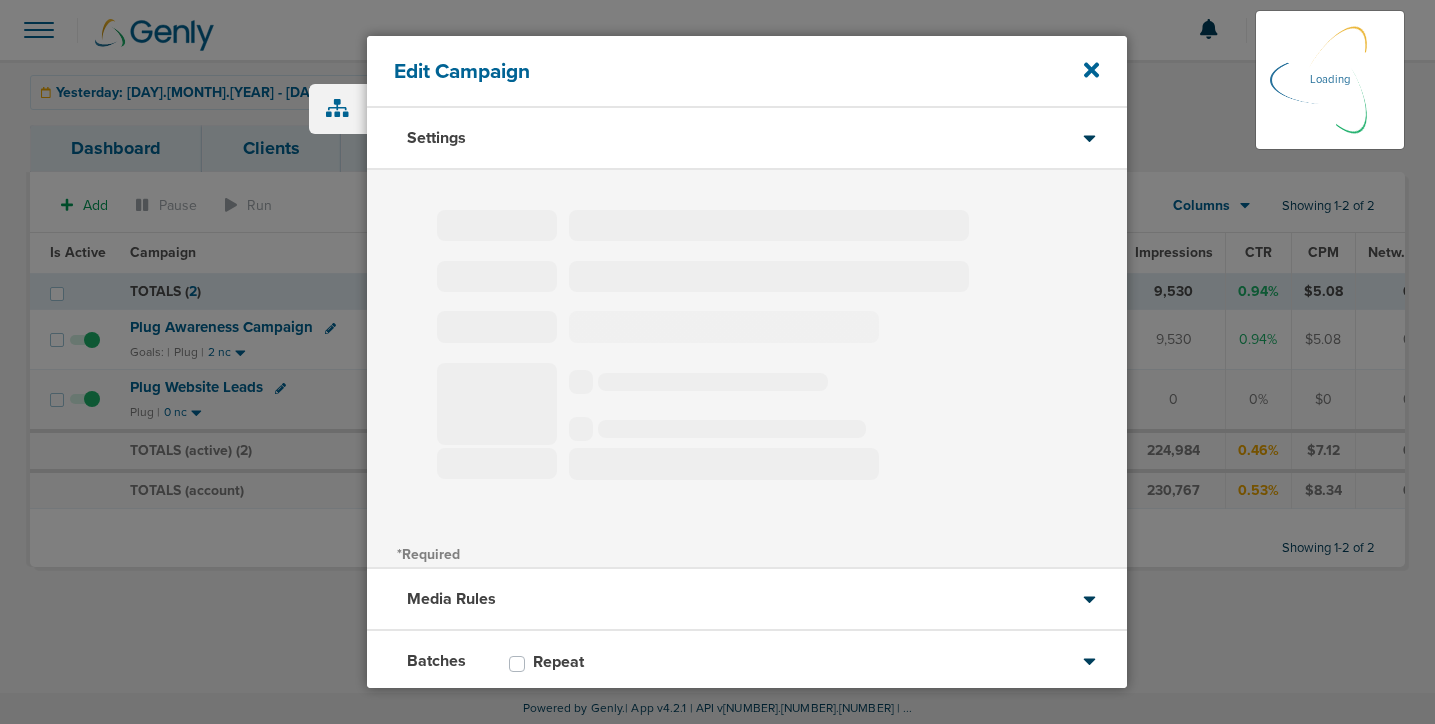 type on "Plug Awareness Campaign" 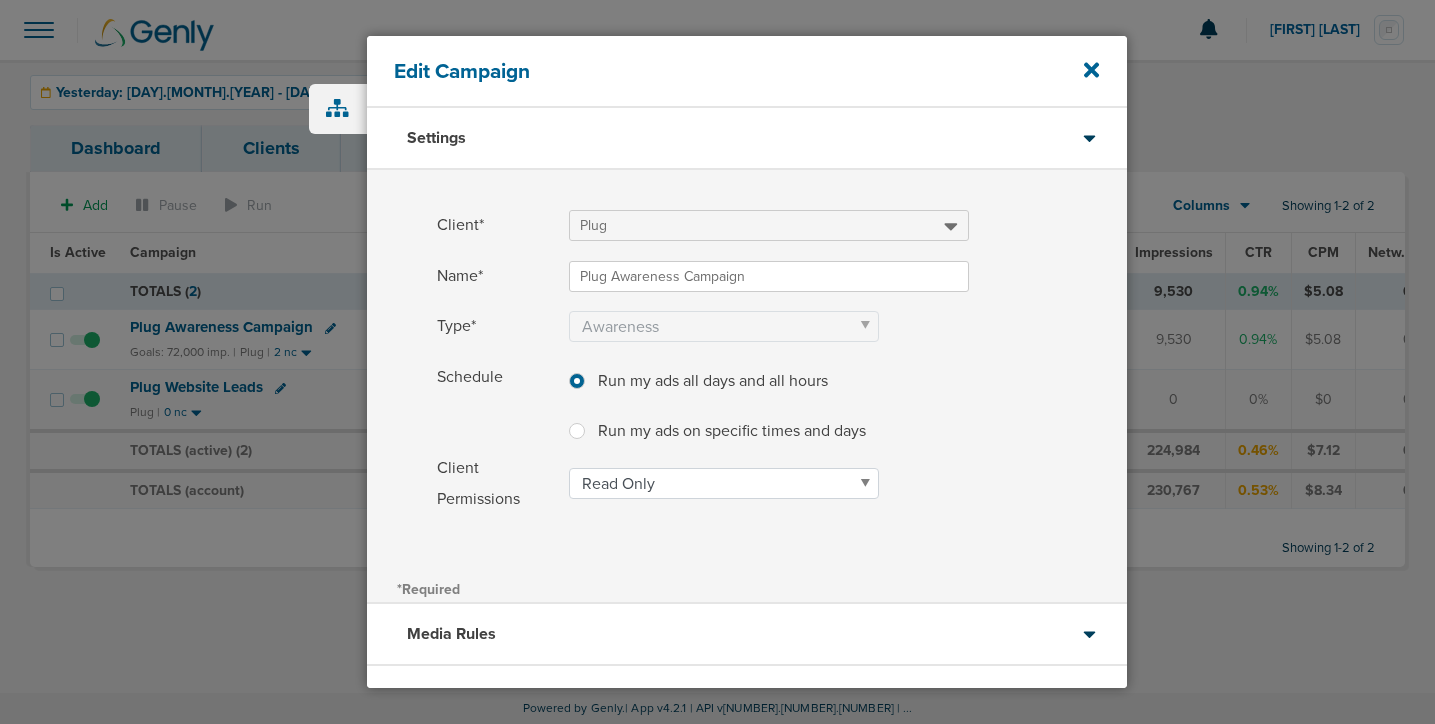 scroll, scrollTop: 155, scrollLeft: 0, axis: vertical 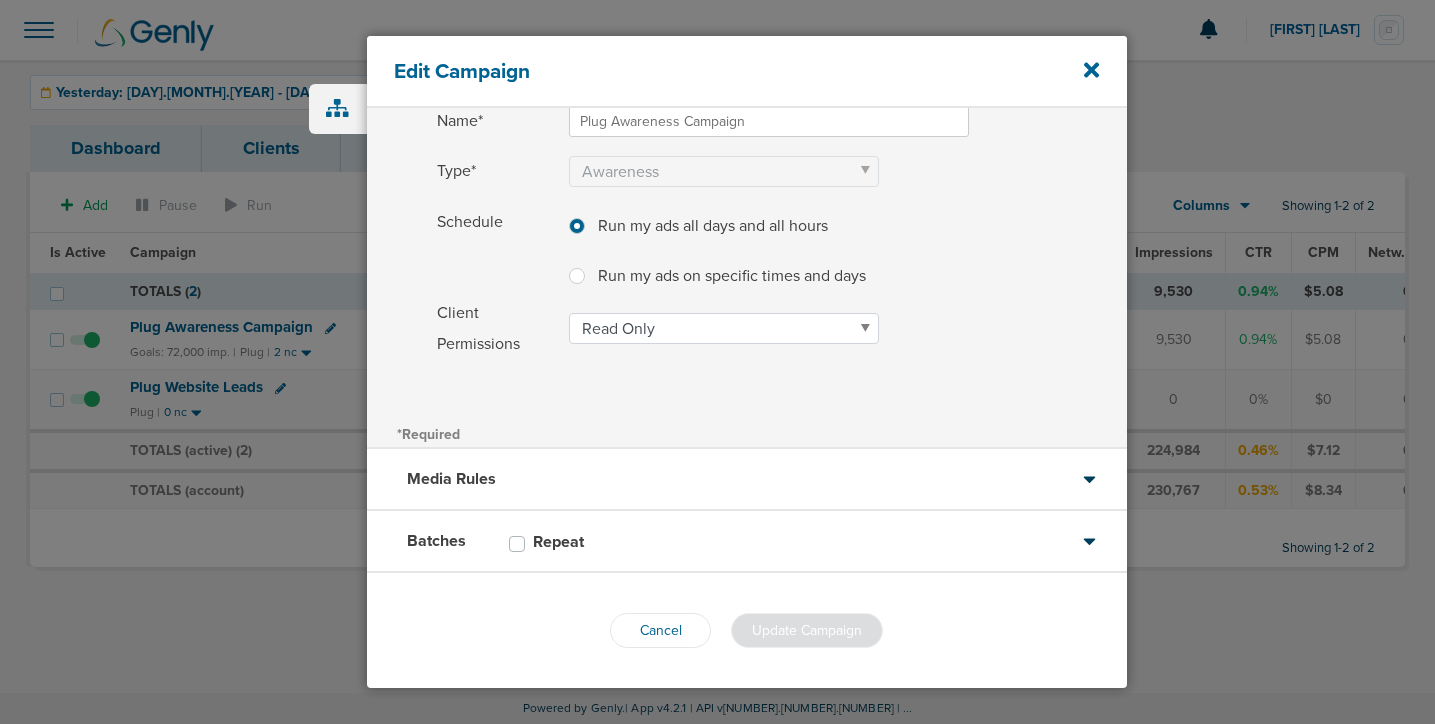 click on "Edit Campaign" at bounding box center [747, 72] 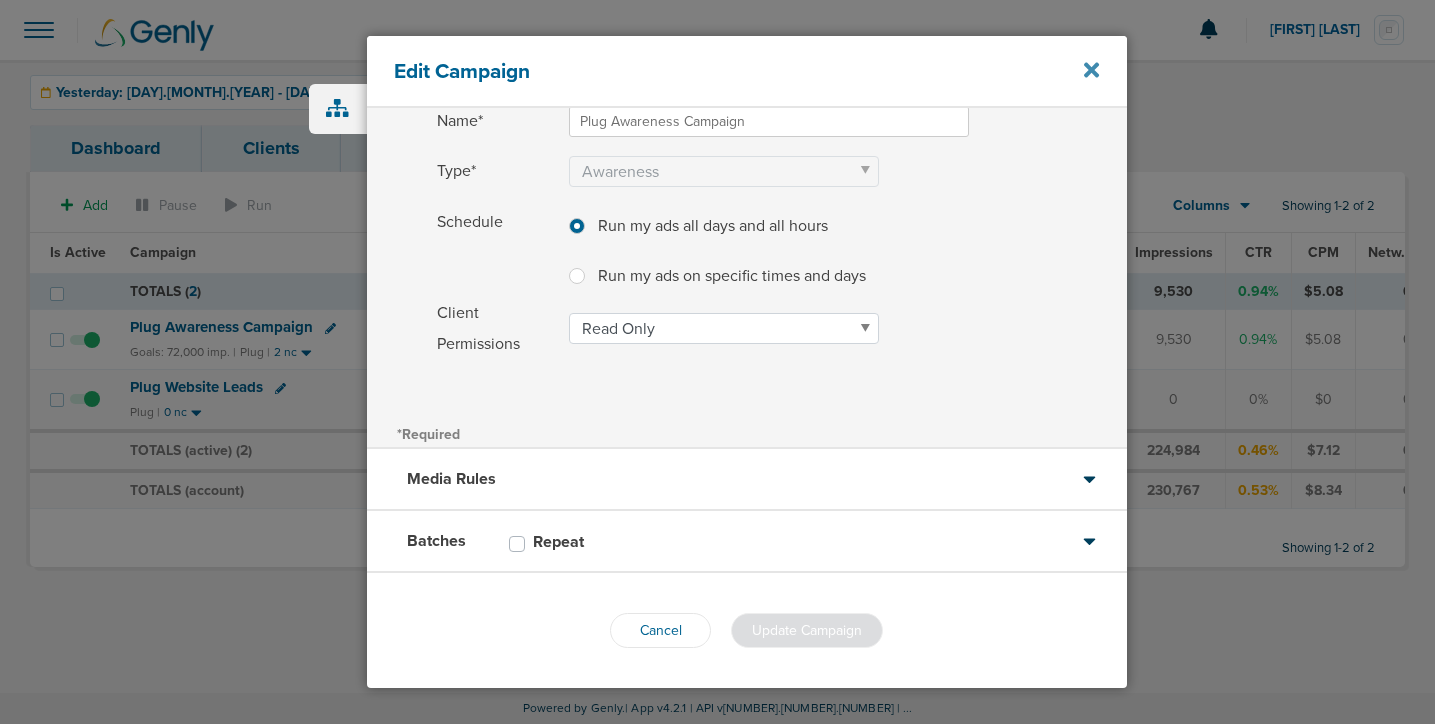 click 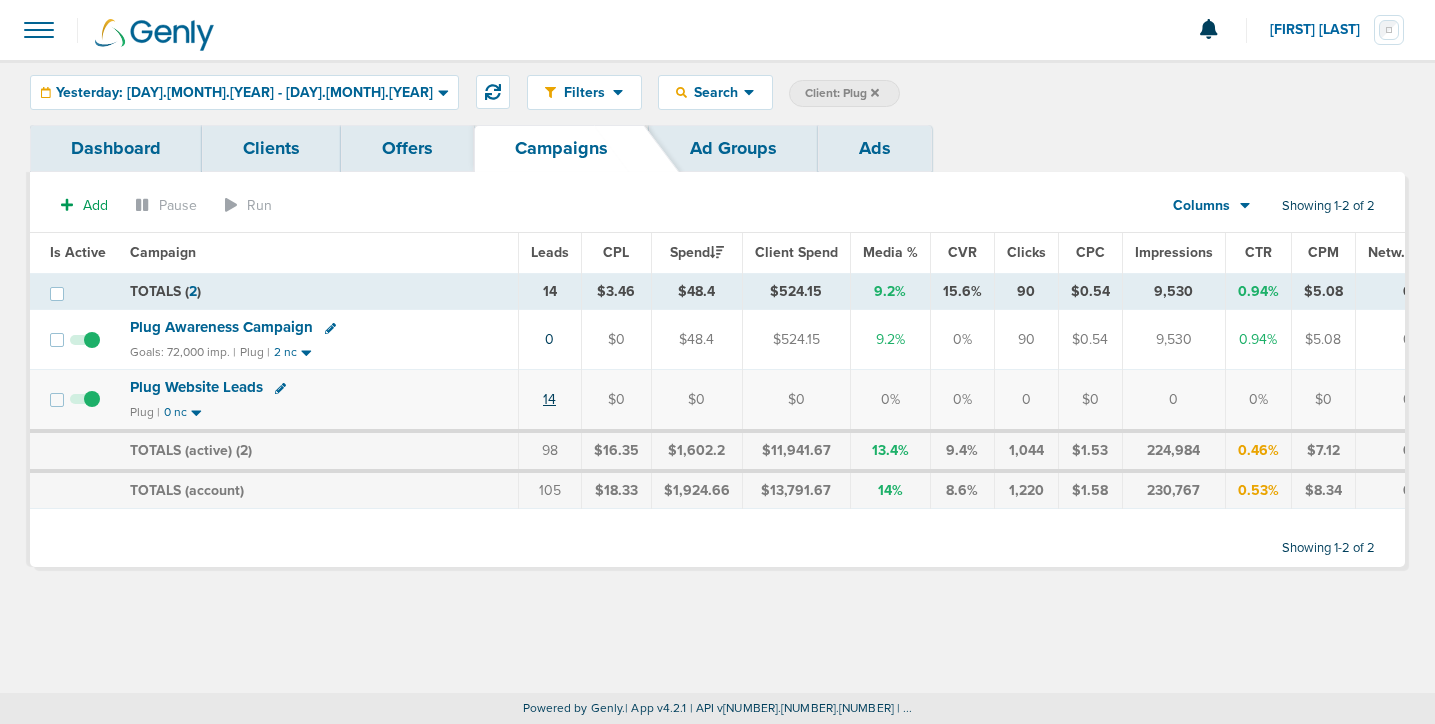 click on "14" at bounding box center (549, 399) 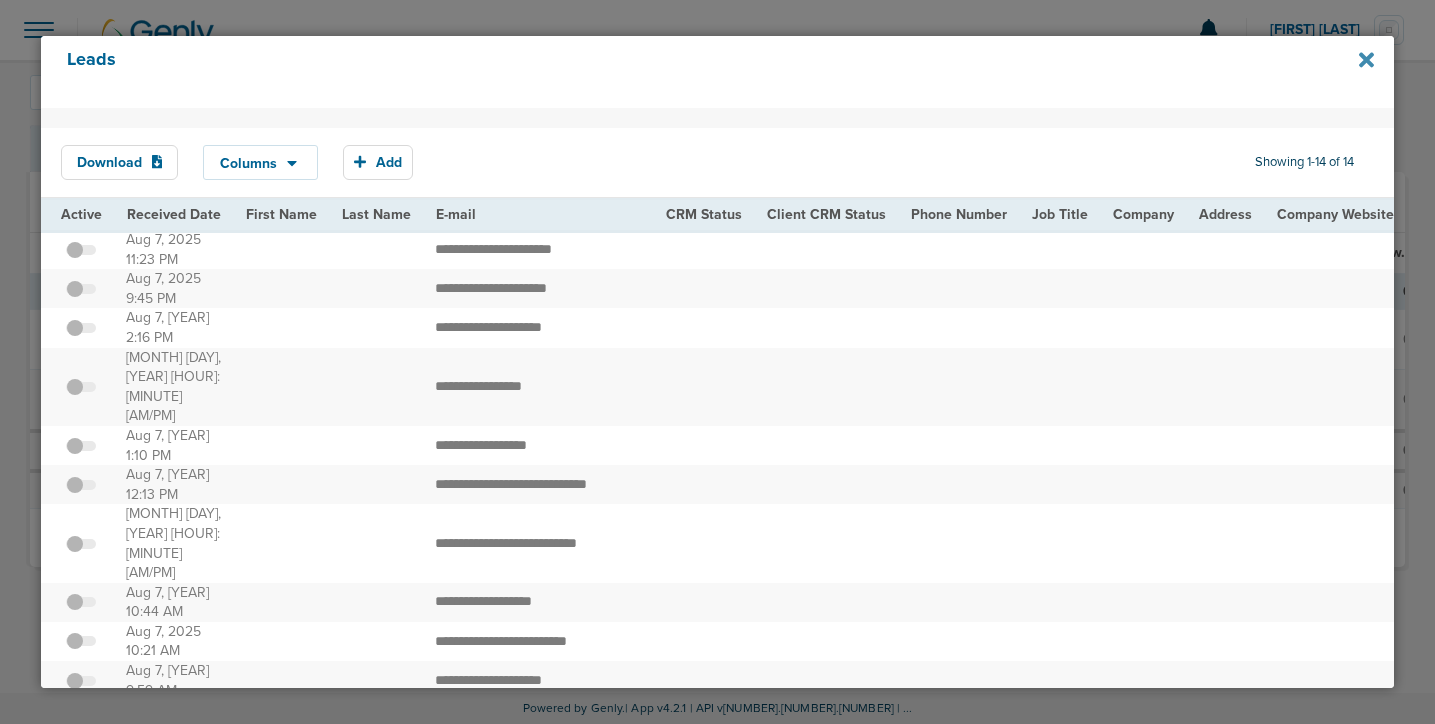 click 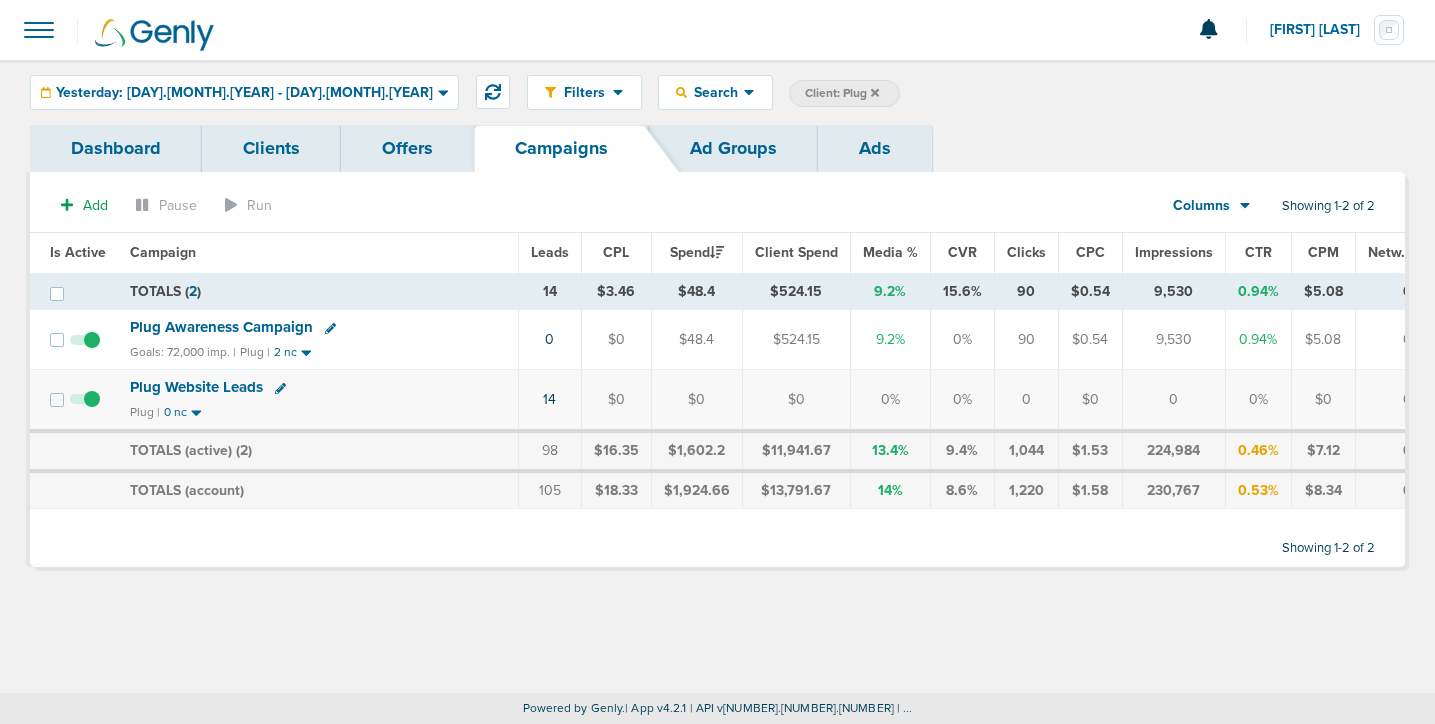 click 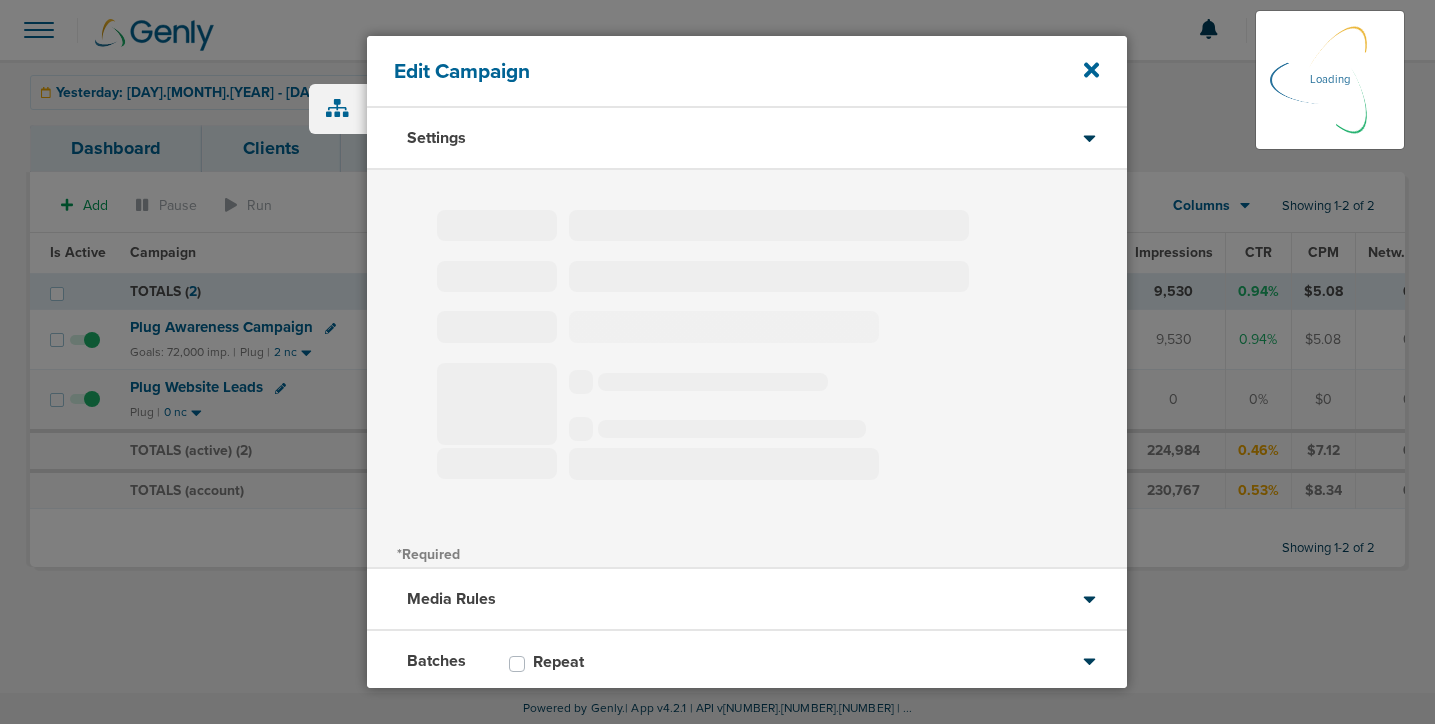 type on "Plug Awareness Campaign" 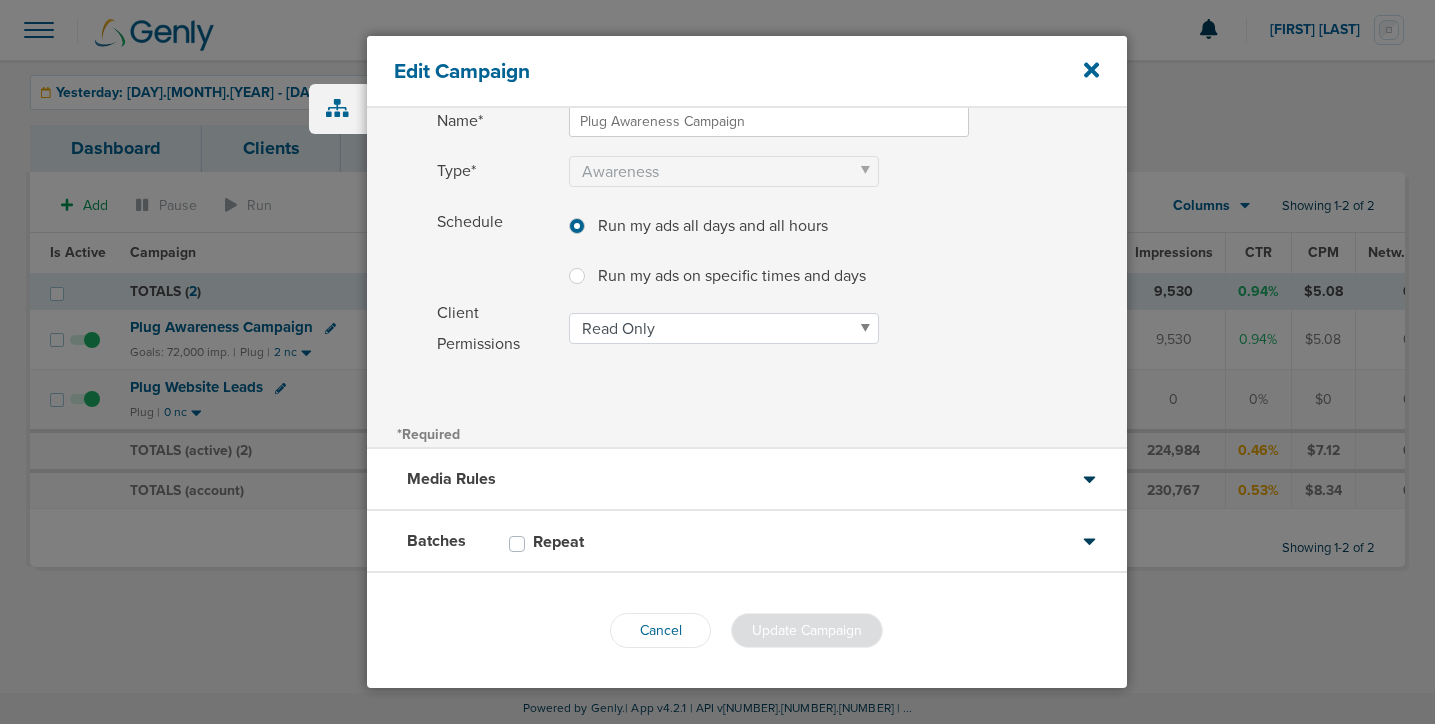 click on "Batches
Repeat" at bounding box center (747, 542) 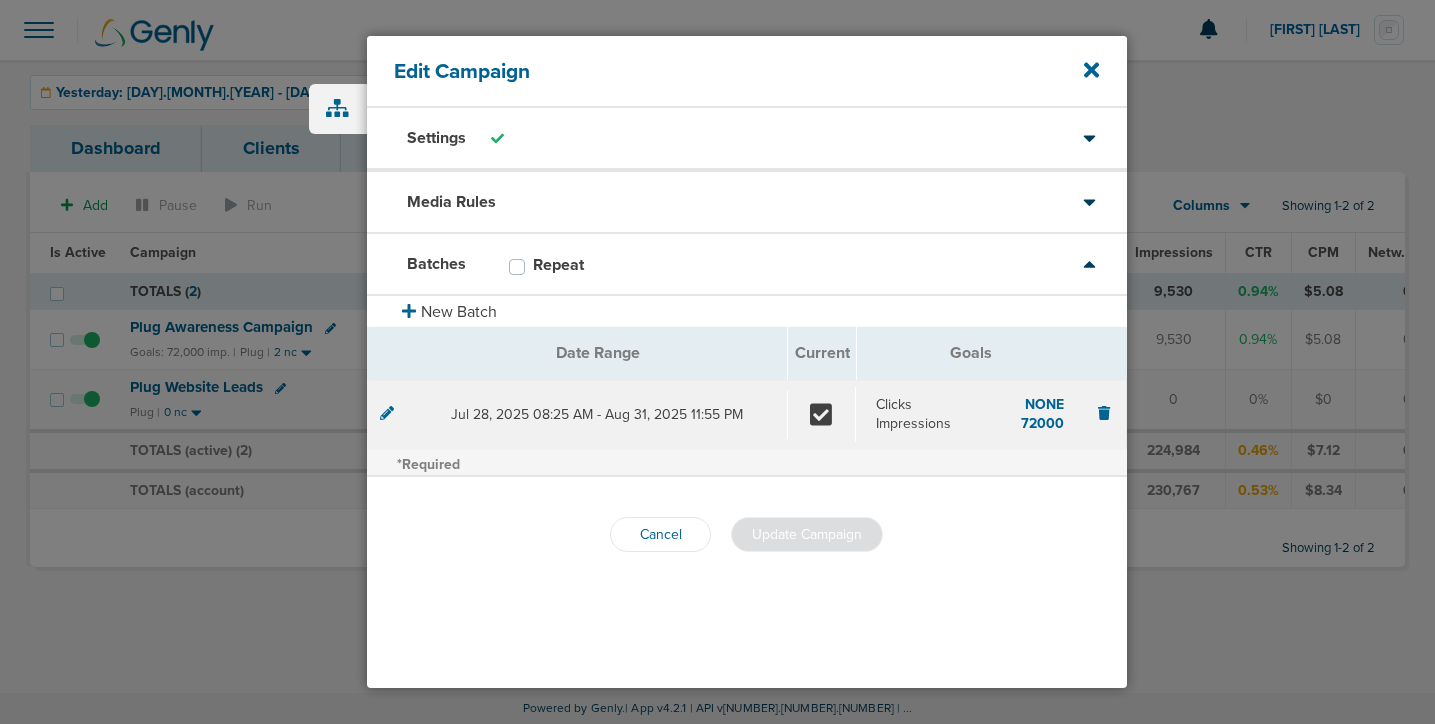 scroll, scrollTop: 0, scrollLeft: 0, axis: both 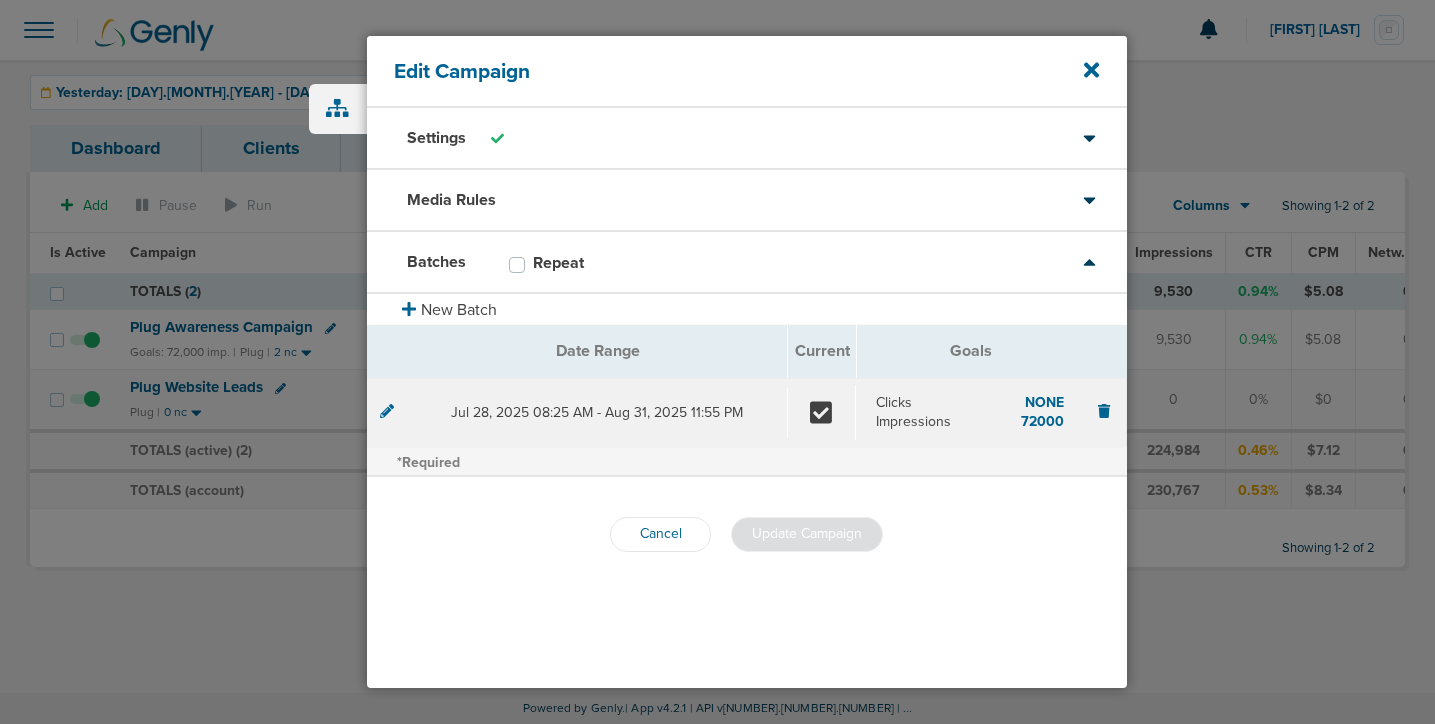 click 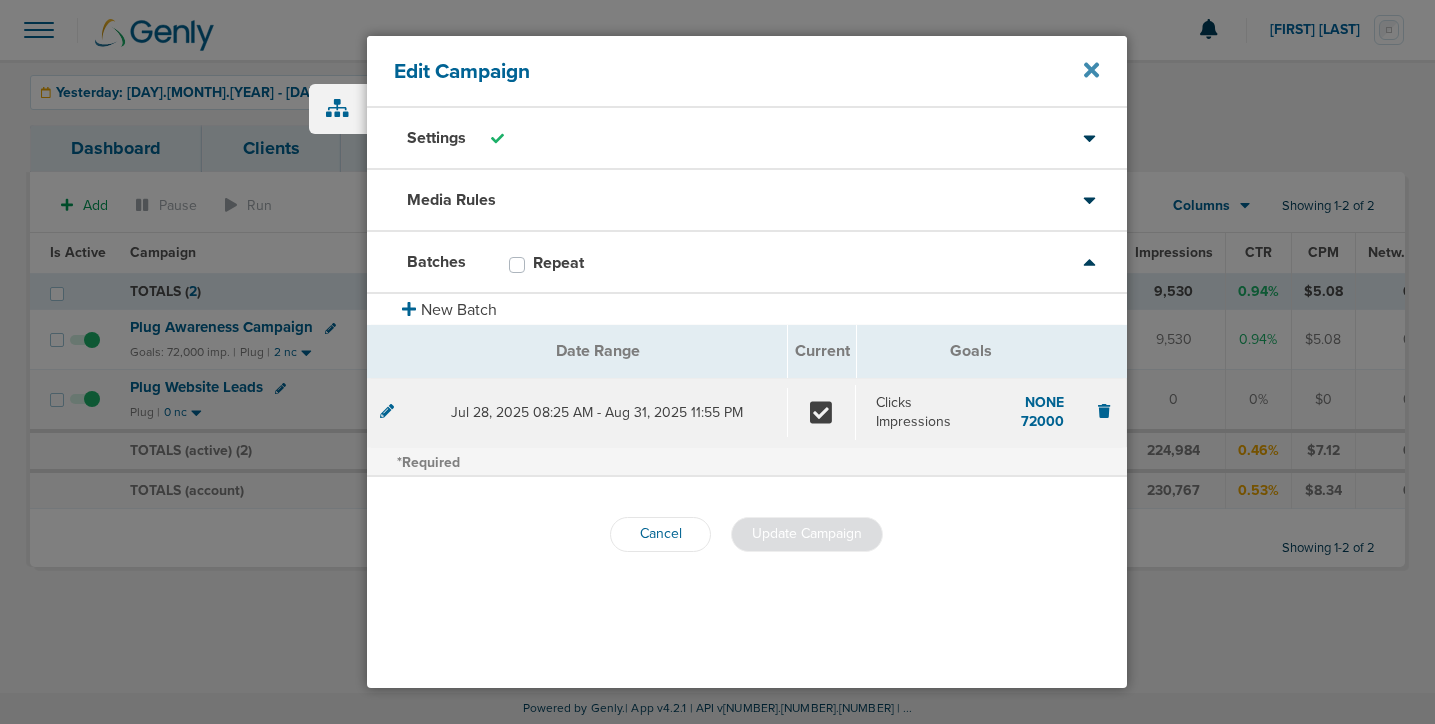 click 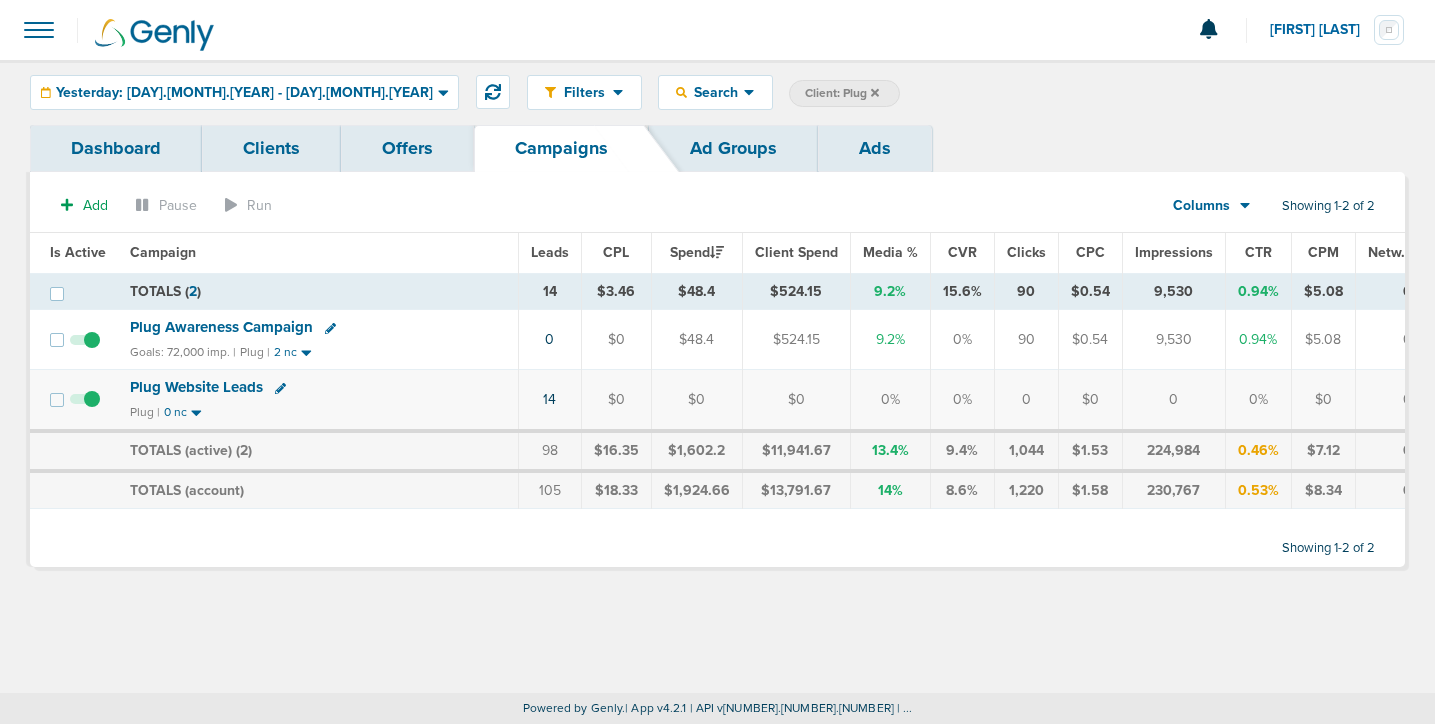 click on "Plug Awareness Campaign" at bounding box center (221, 327) 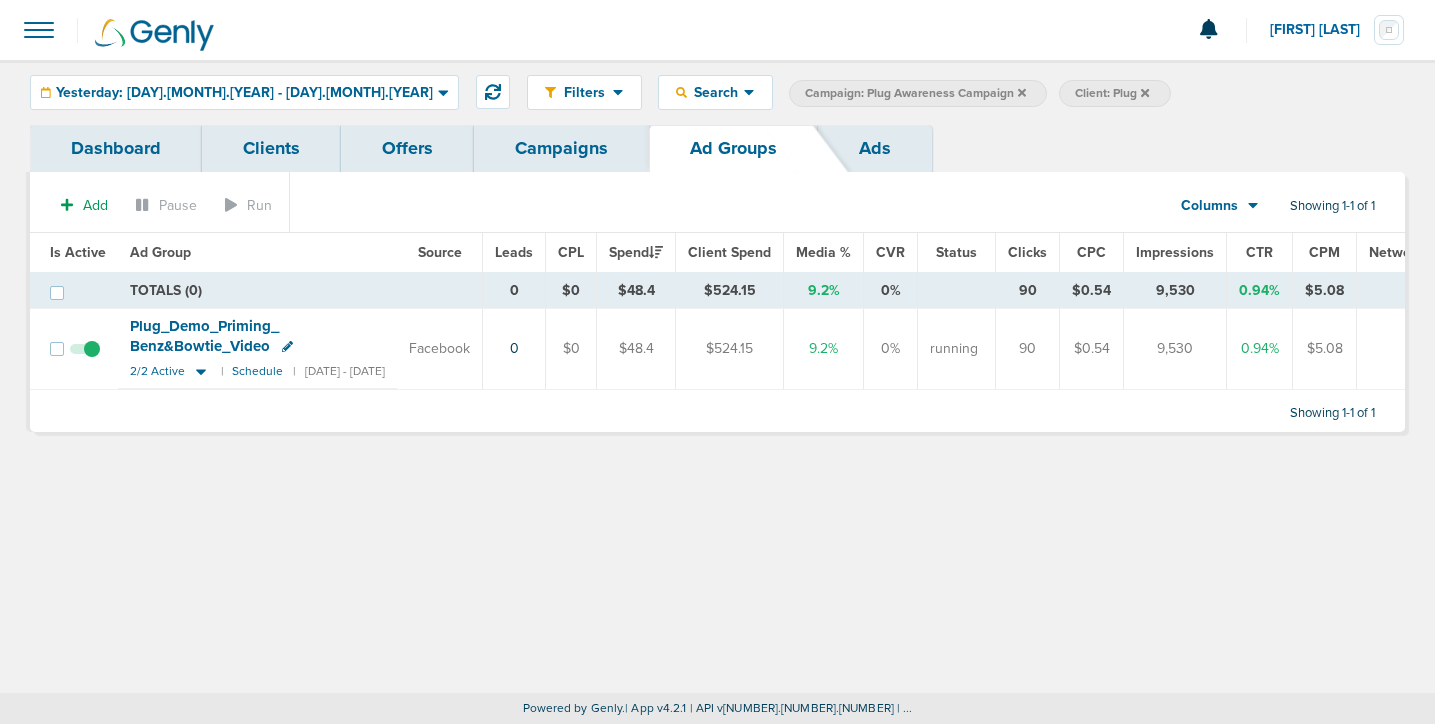 click 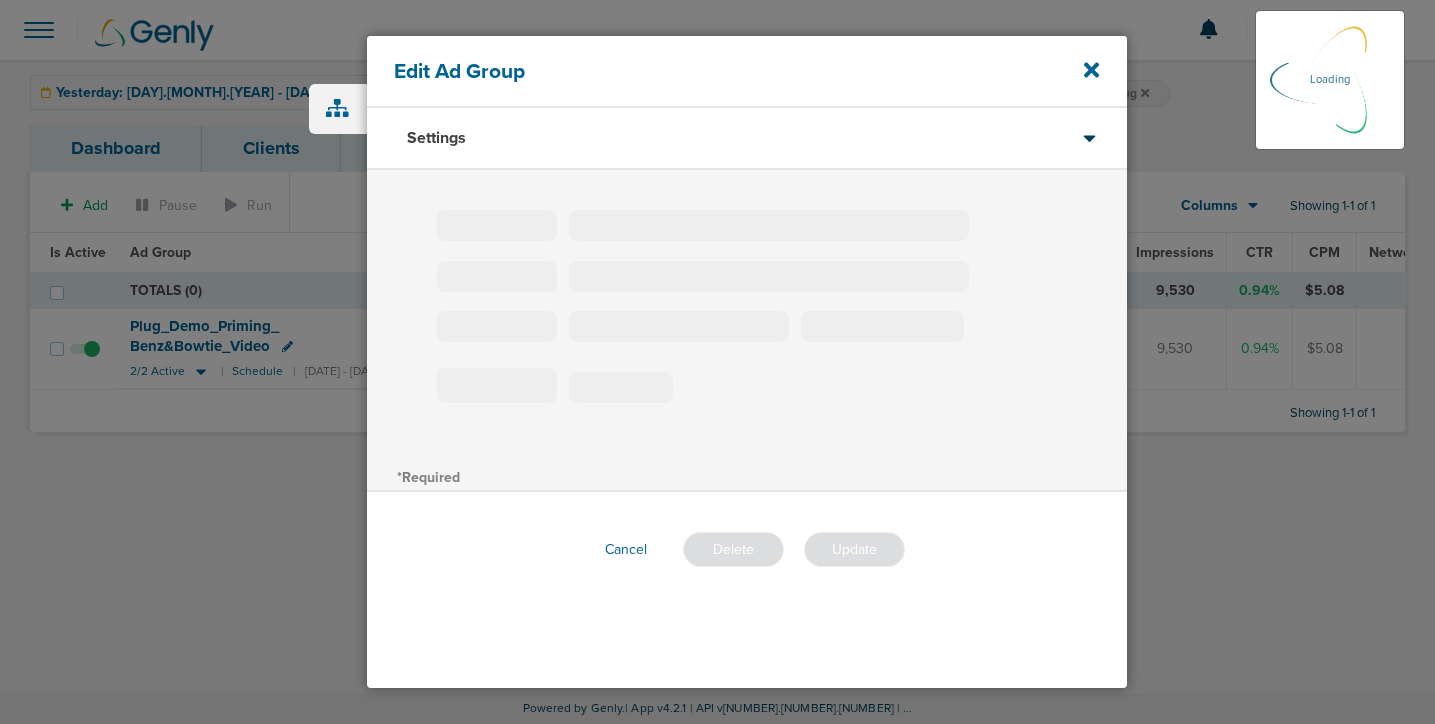 type on "Plug_Demo_Priming_Benz&Bowtie_Video" 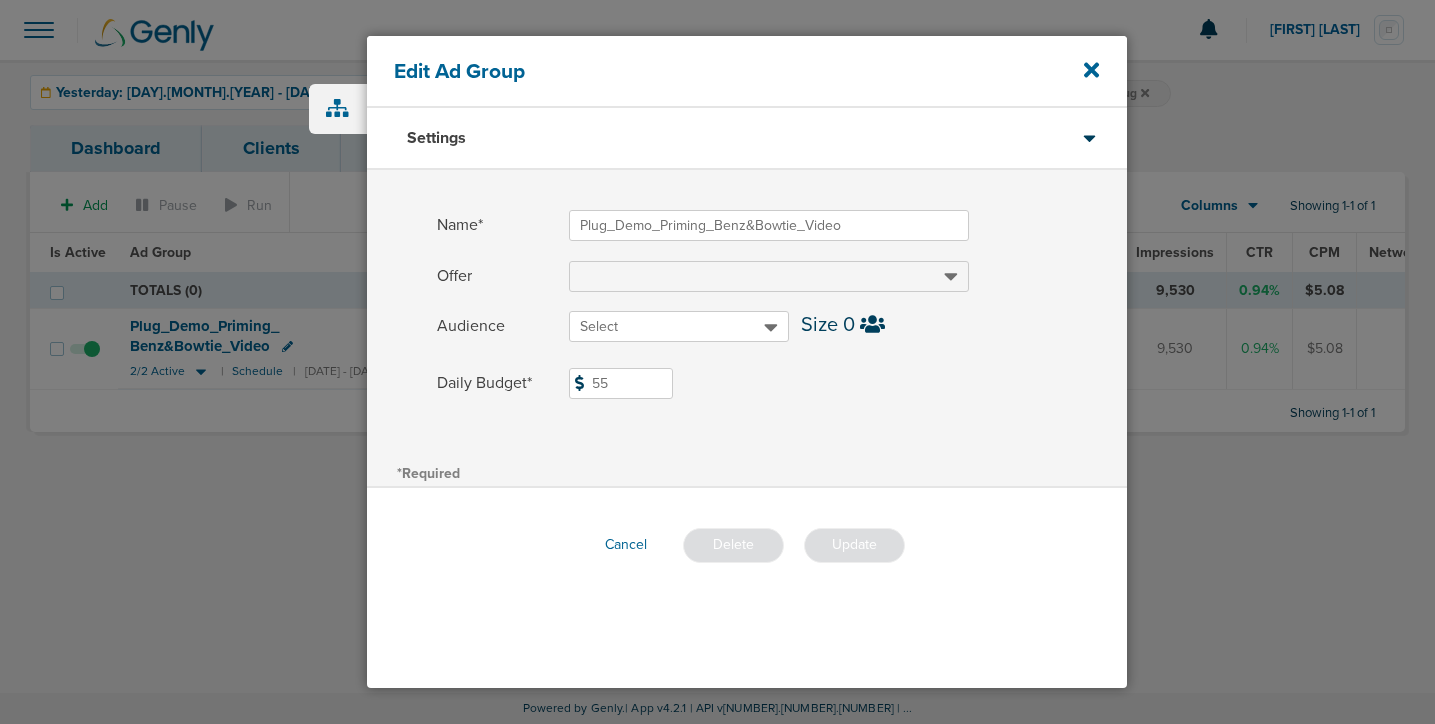 drag, startPoint x: 609, startPoint y: 382, endPoint x: 577, endPoint y: 382, distance: 32 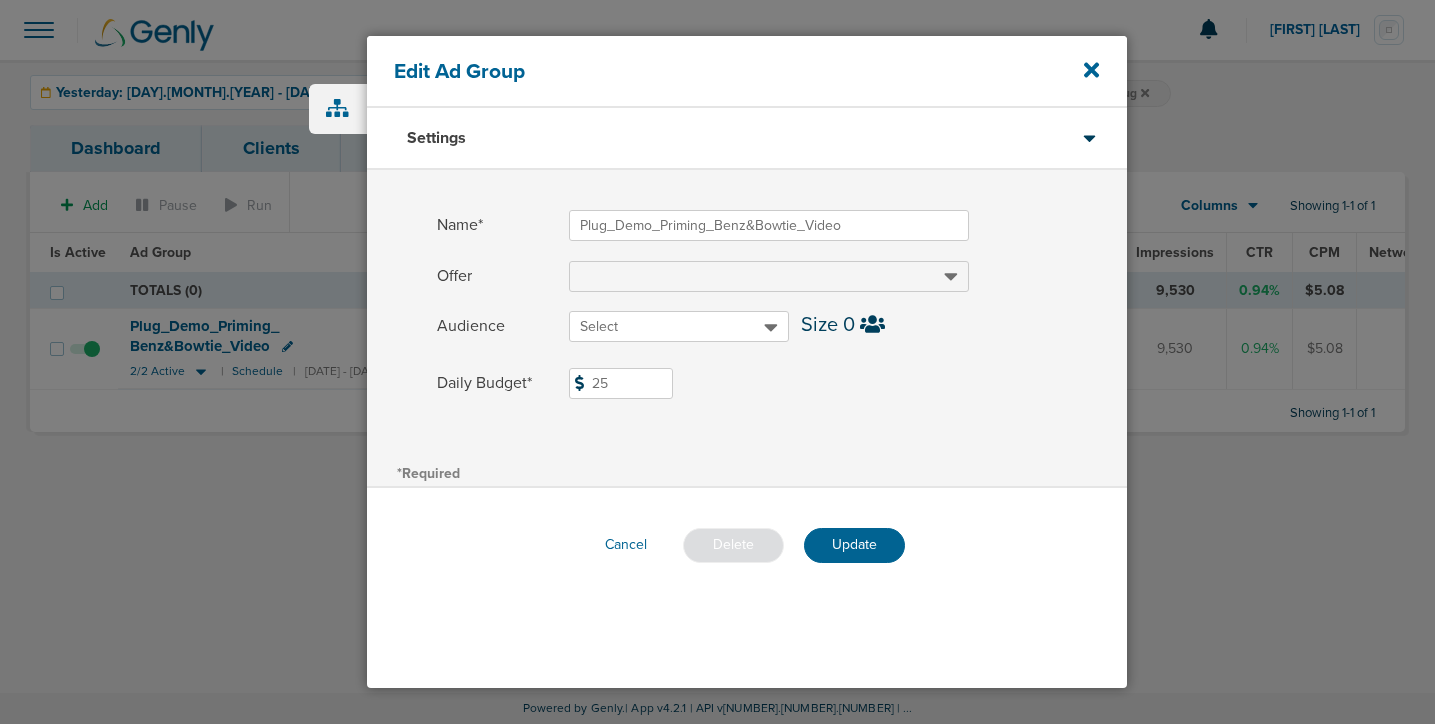 type on "2" 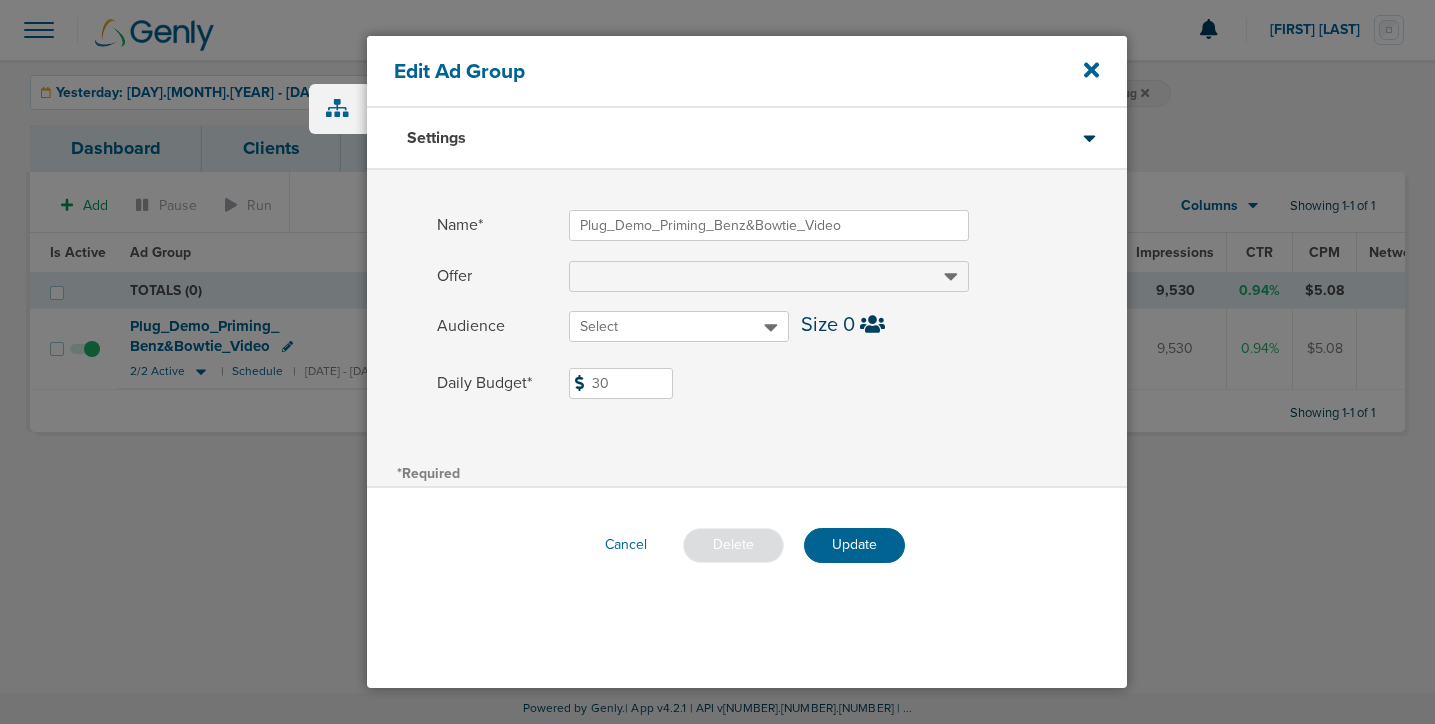 type on "30" 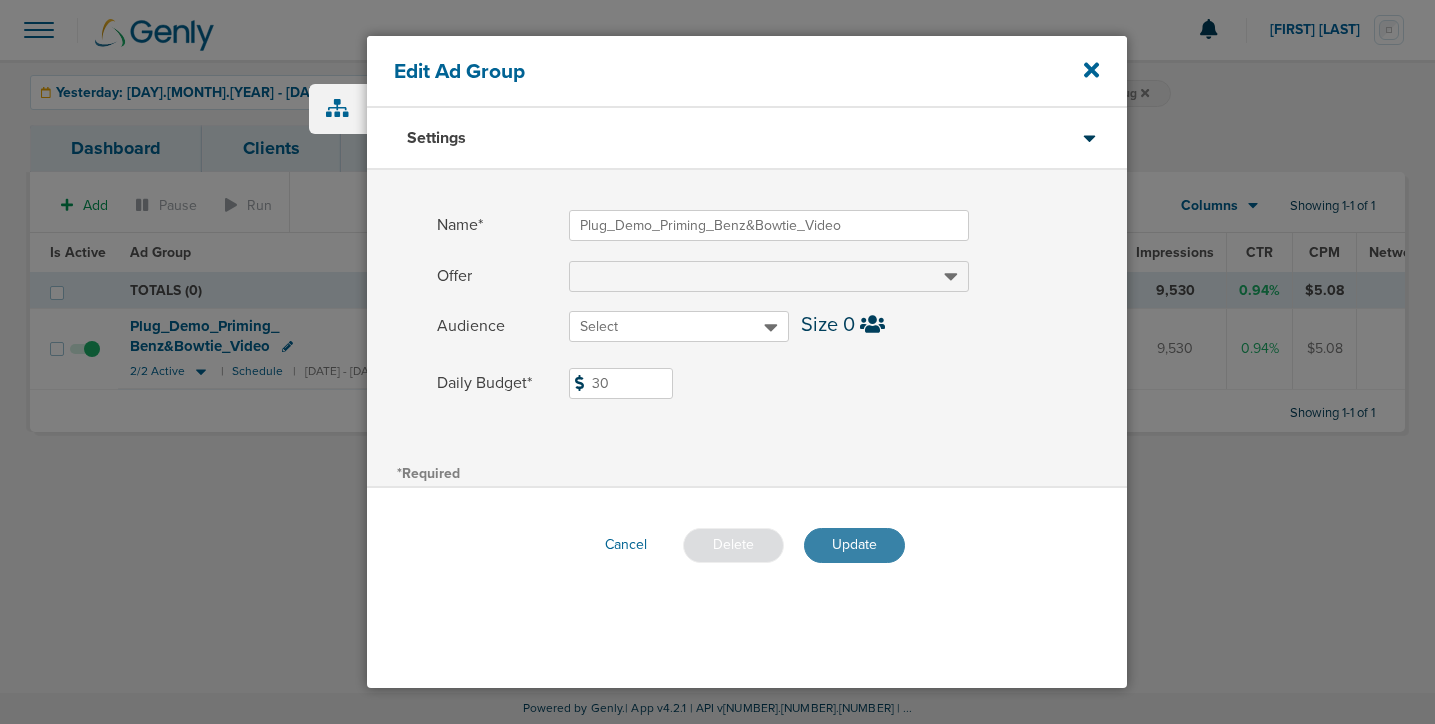 click on "Update" at bounding box center (854, 545) 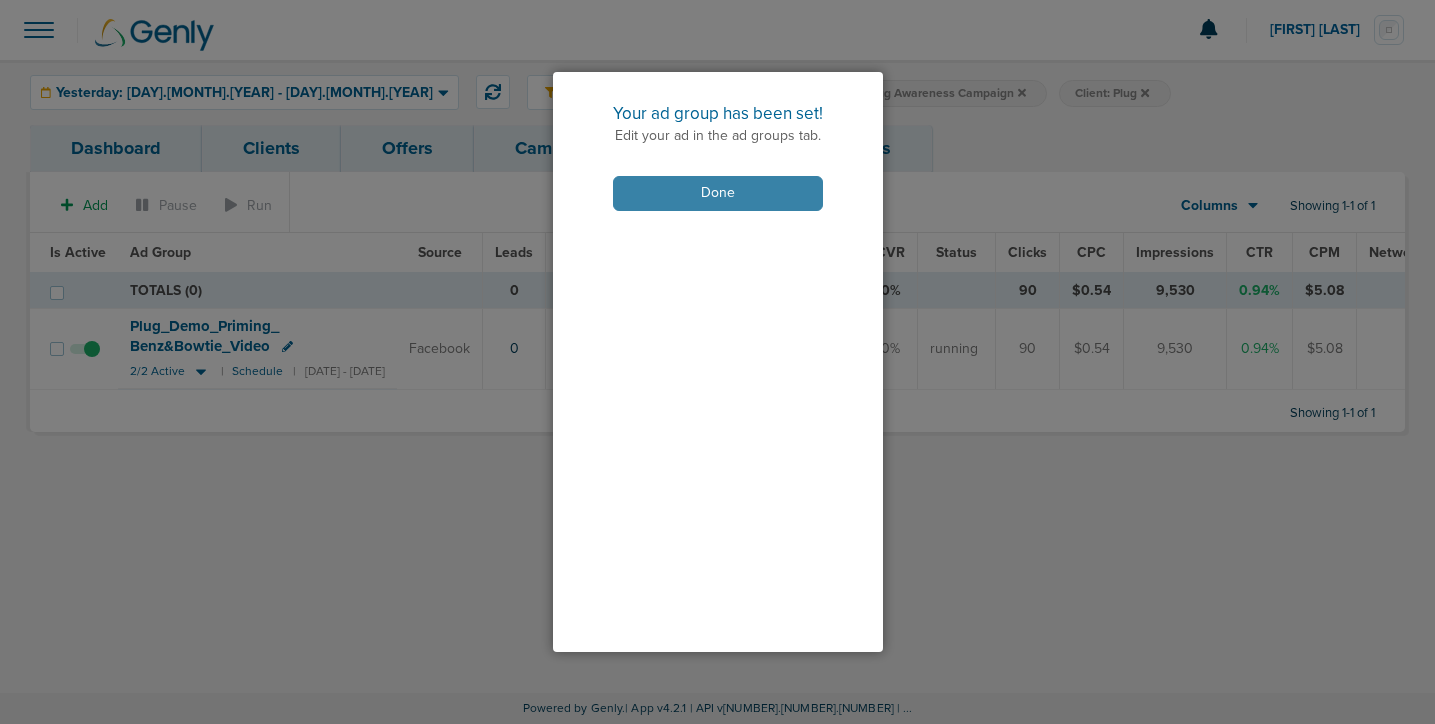 click on "Done" at bounding box center (718, 193) 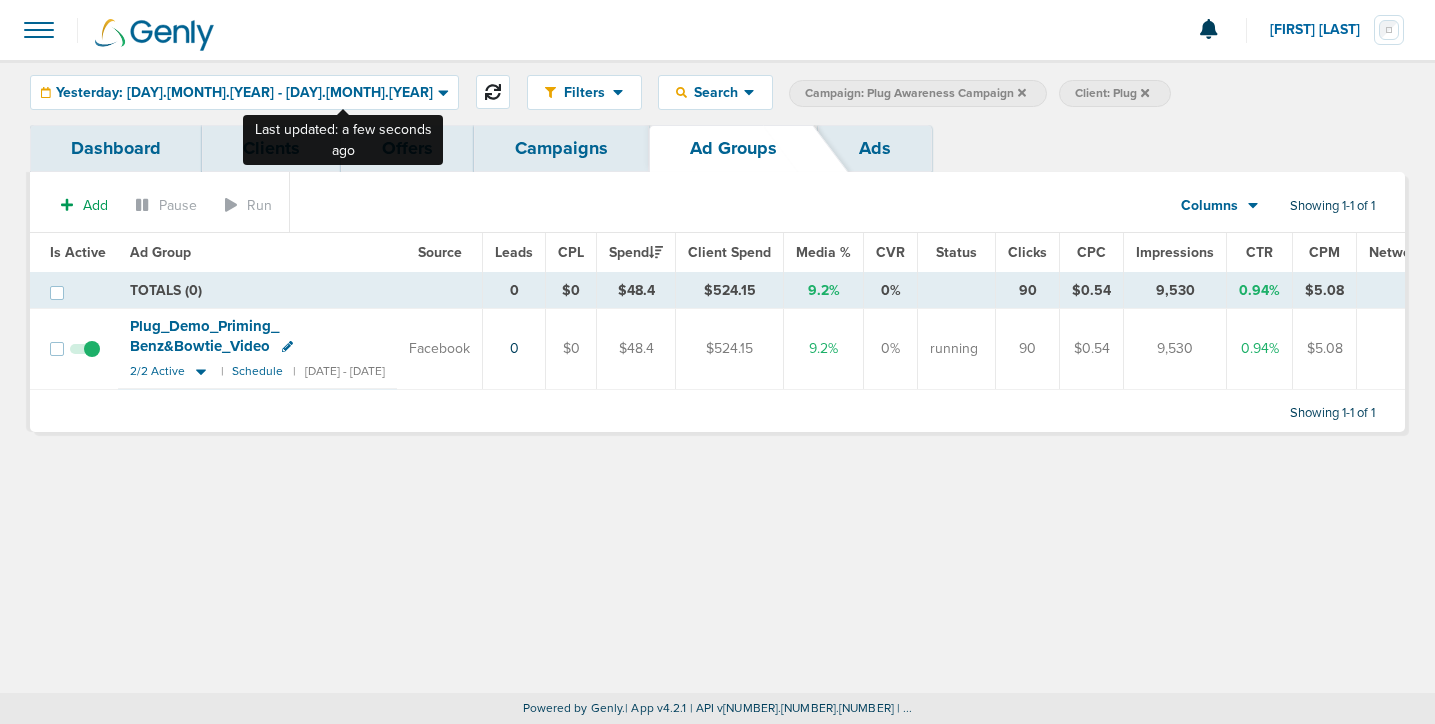 click 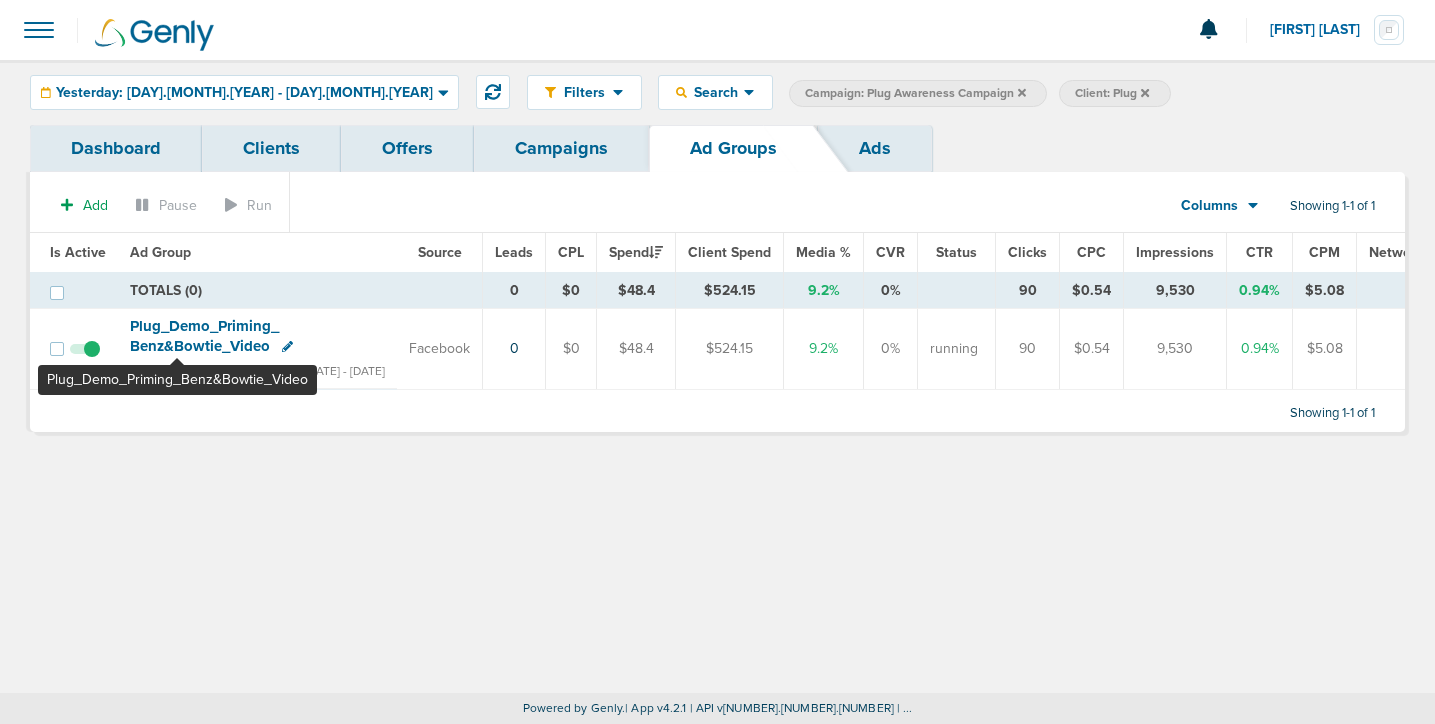 click on "Plug_ Demo_ Priming_ Benz&Bowtie_ Video" at bounding box center [204, 336] 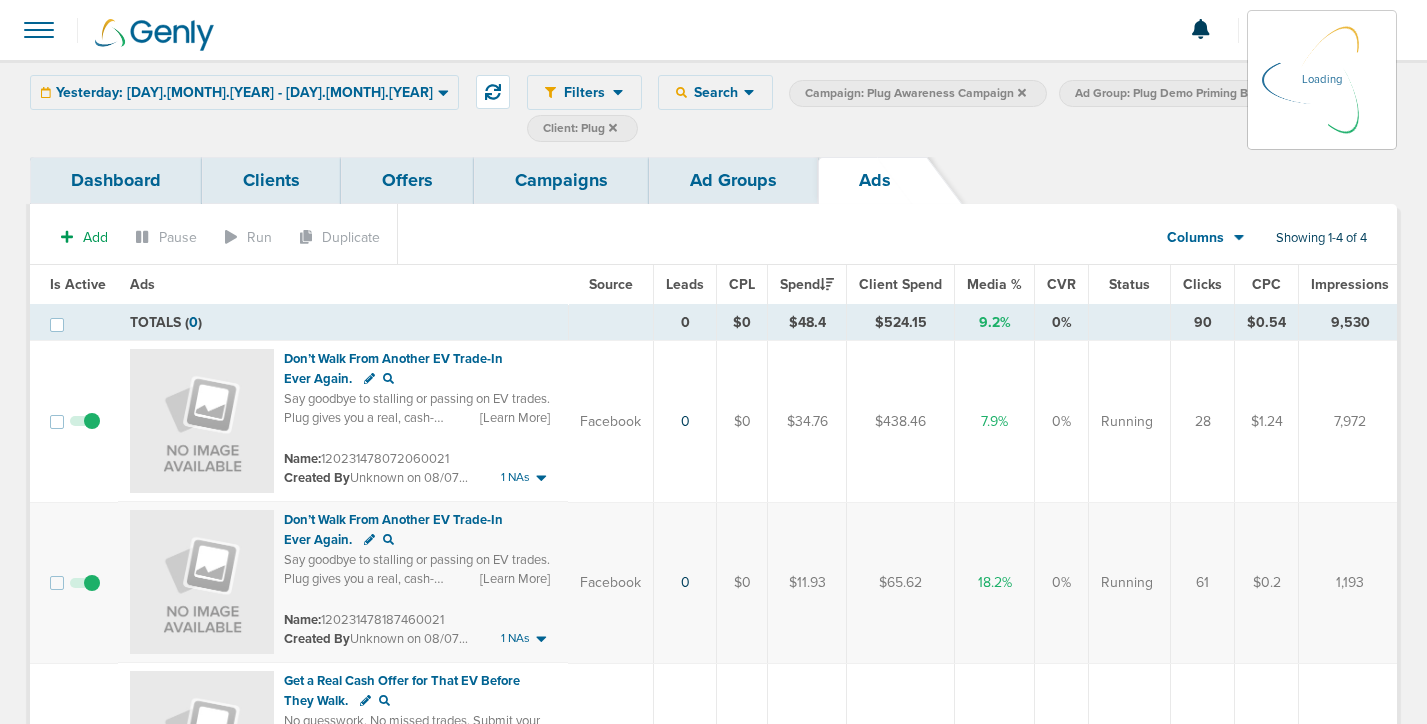 click on "Ad Groups" at bounding box center (733, 180) 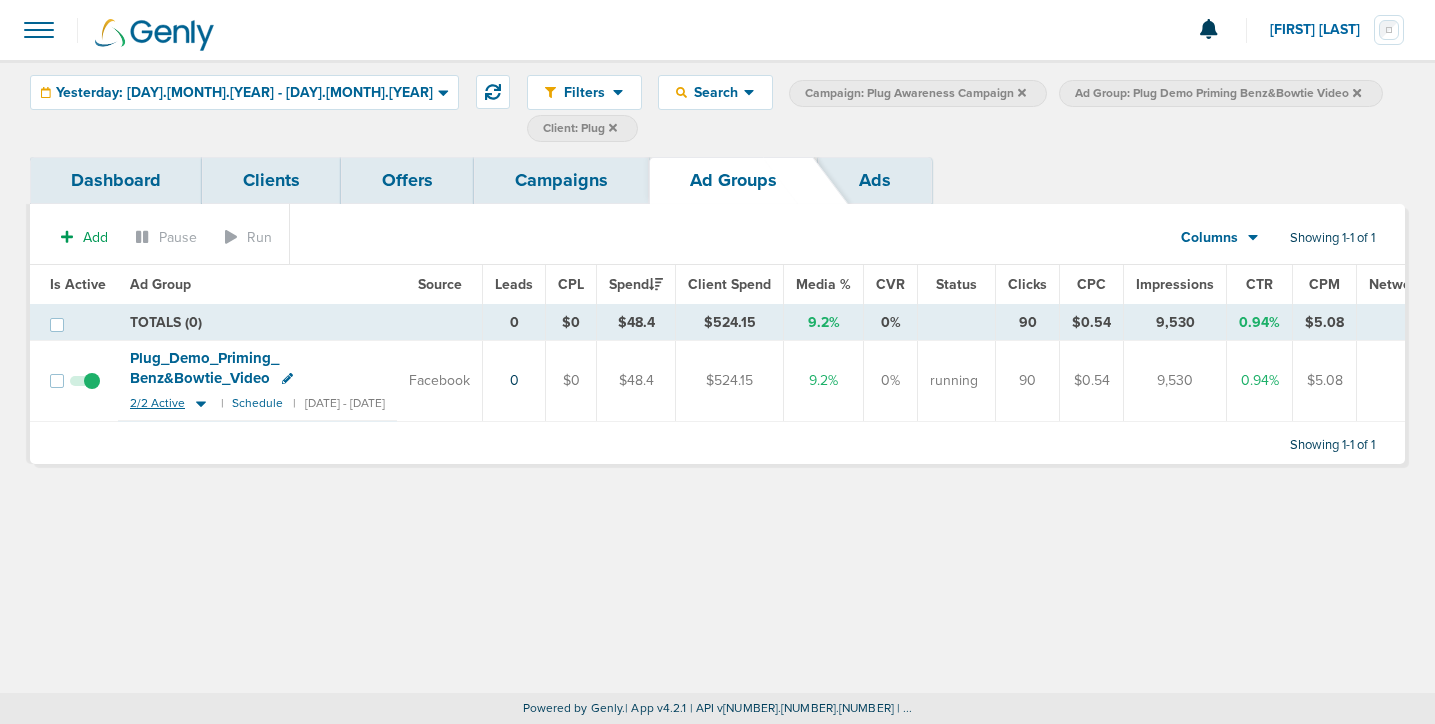 click 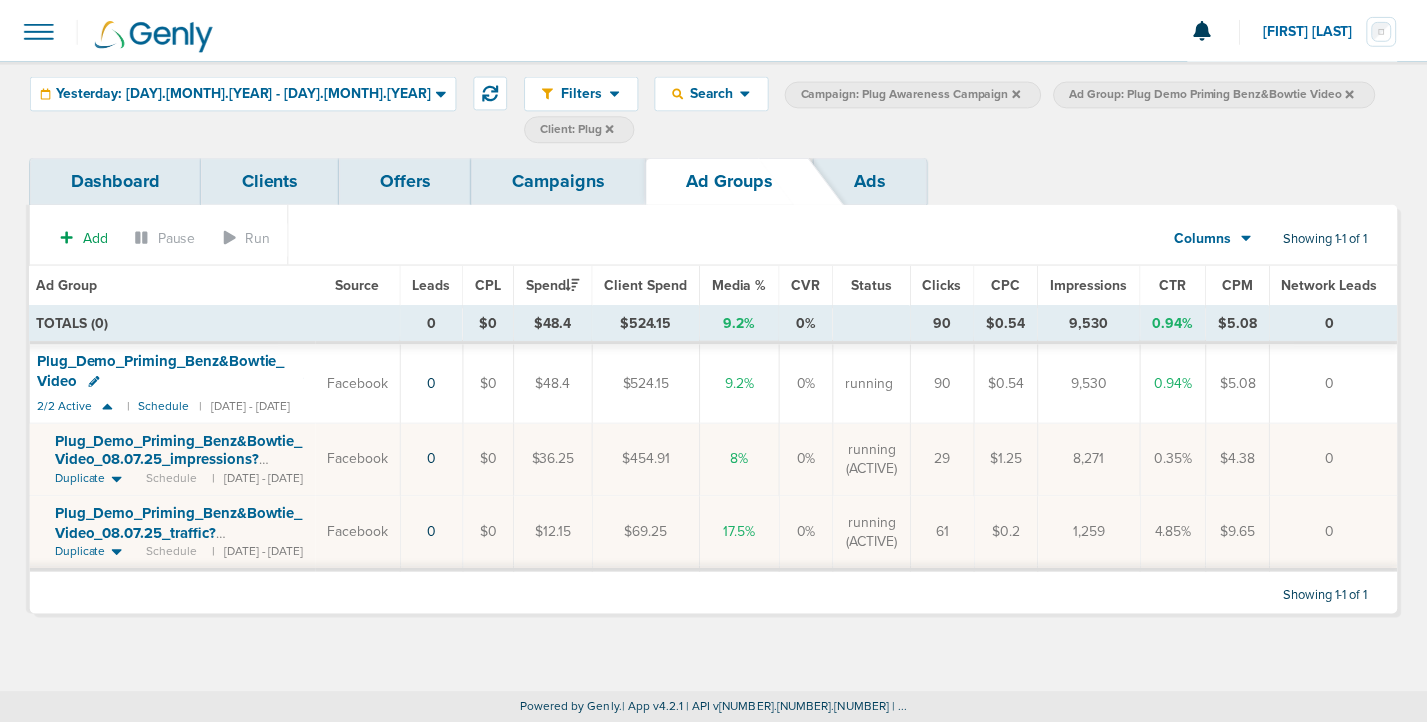 scroll, scrollTop: 0, scrollLeft: 0, axis: both 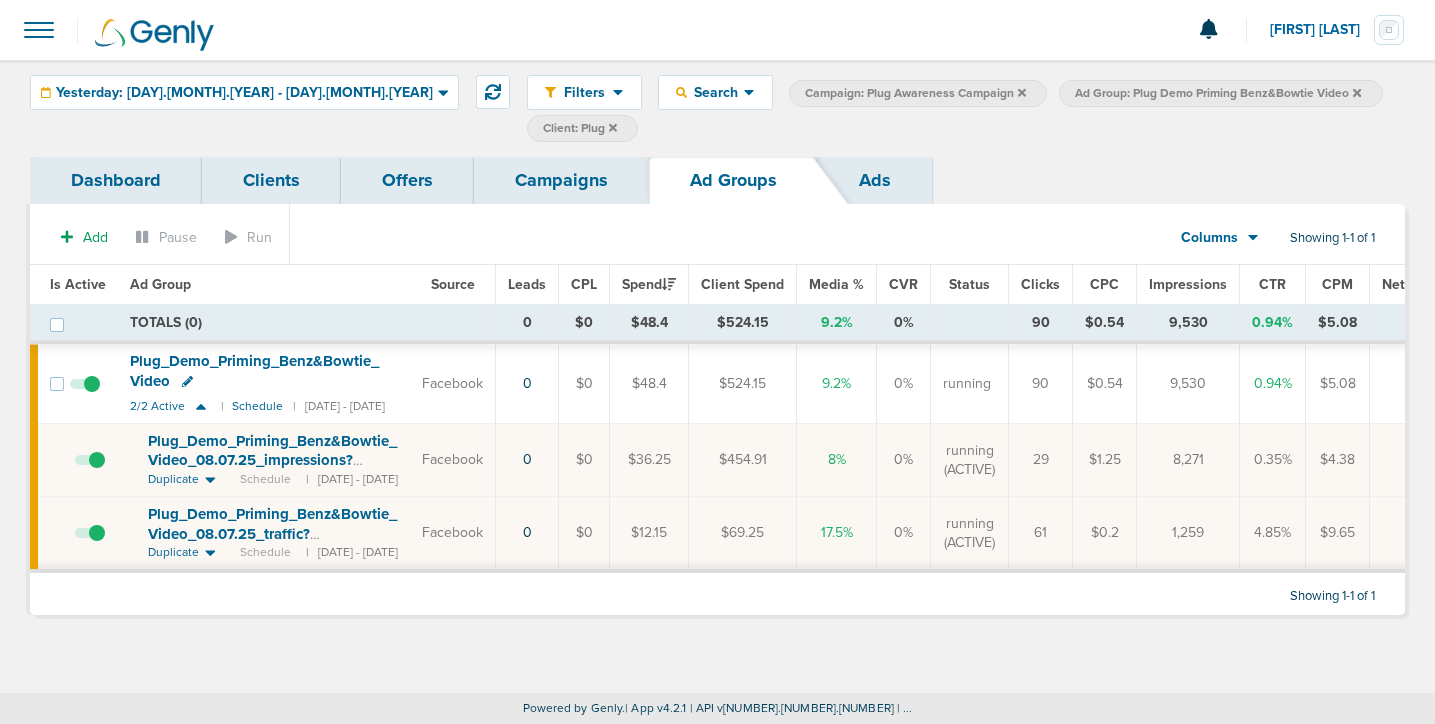 click on "Plug_ Demo_ Priming_ Benz&Bowtie_ Video_ 08.07.25_ traffic?id=191&cmp_ id=9658093" at bounding box center [272, 533] 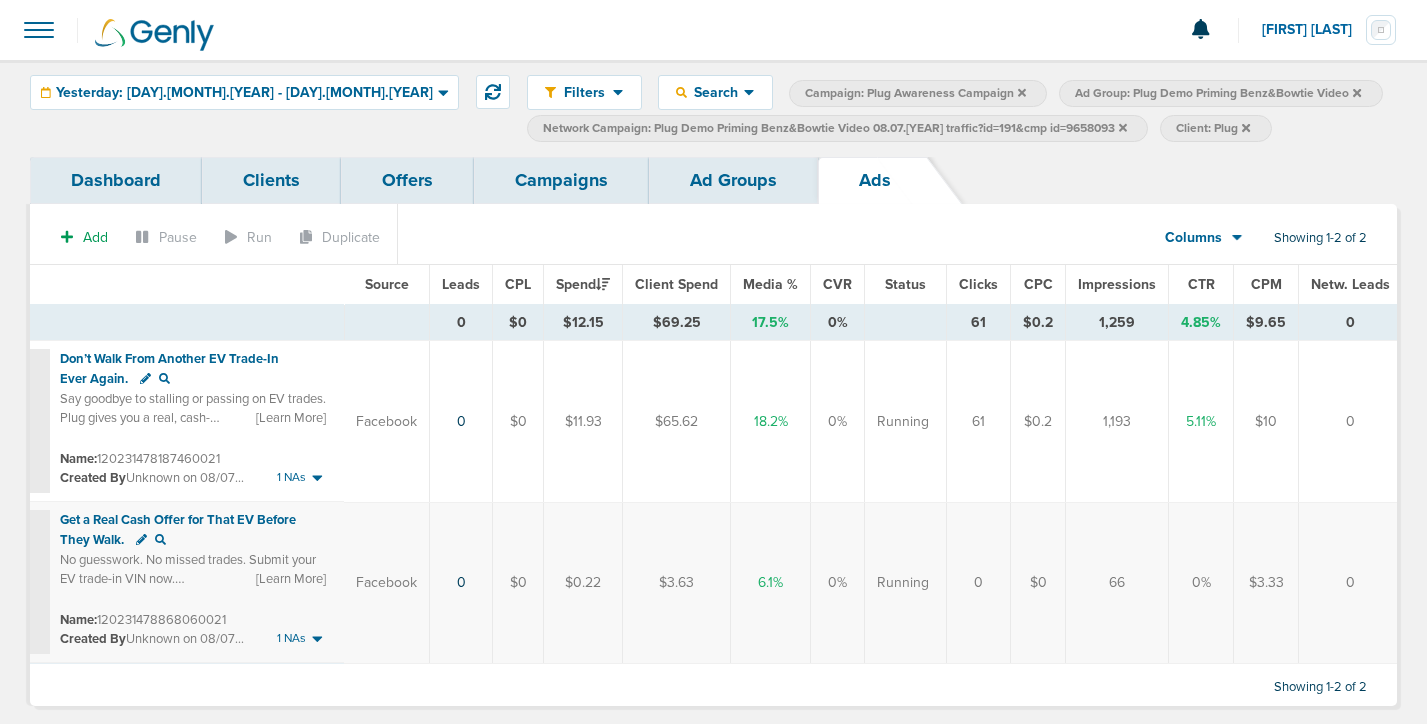 scroll, scrollTop: 0, scrollLeft: 0, axis: both 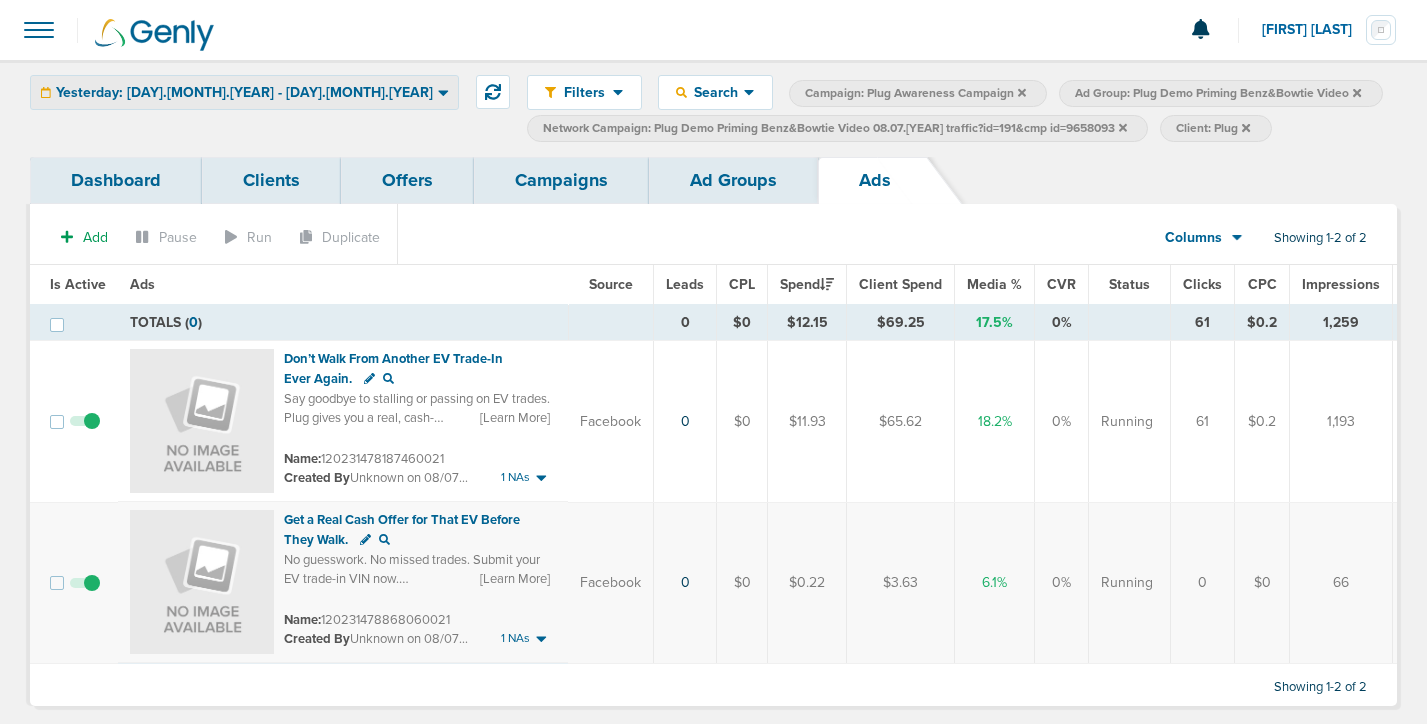 click on "Yesterday: [DAY].[MONTH].[YEAR] - [DAY].[MONTH].[YEAR]" at bounding box center (244, 93) 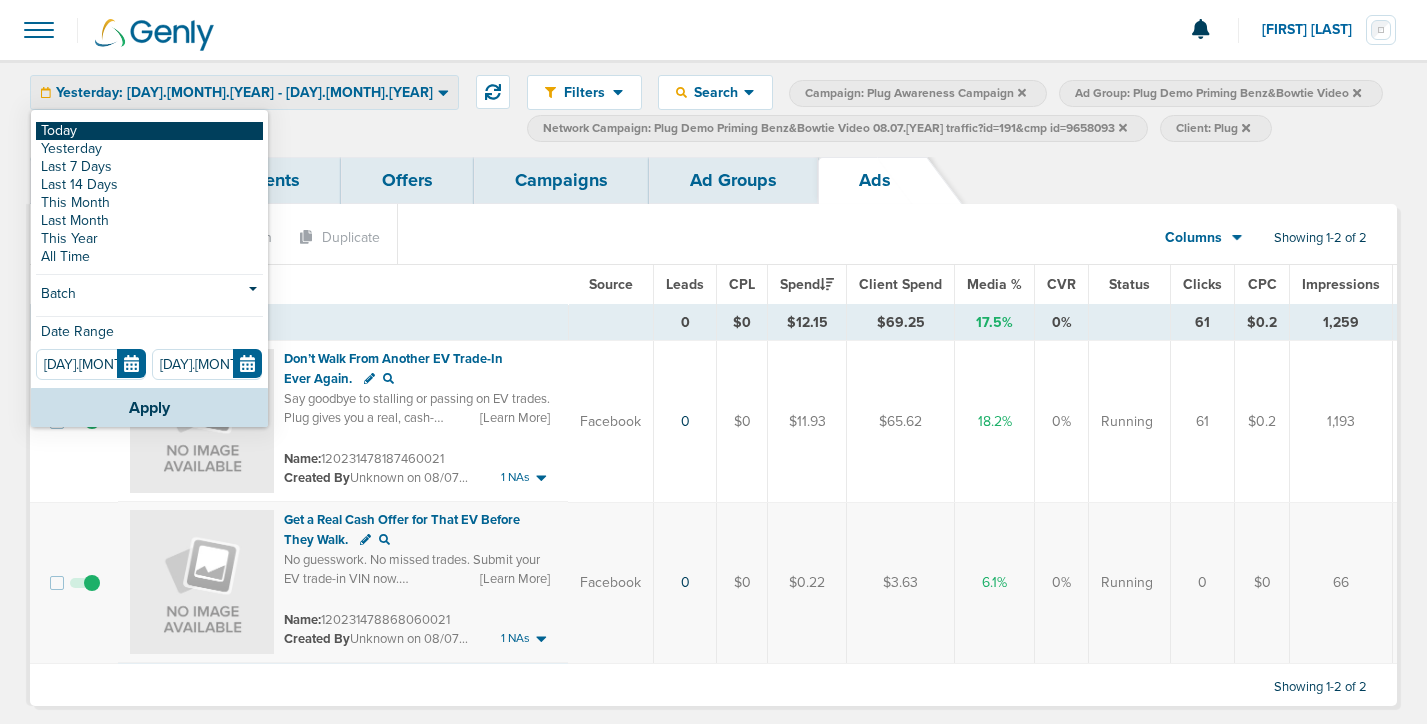 click on "Today" at bounding box center (149, 131) 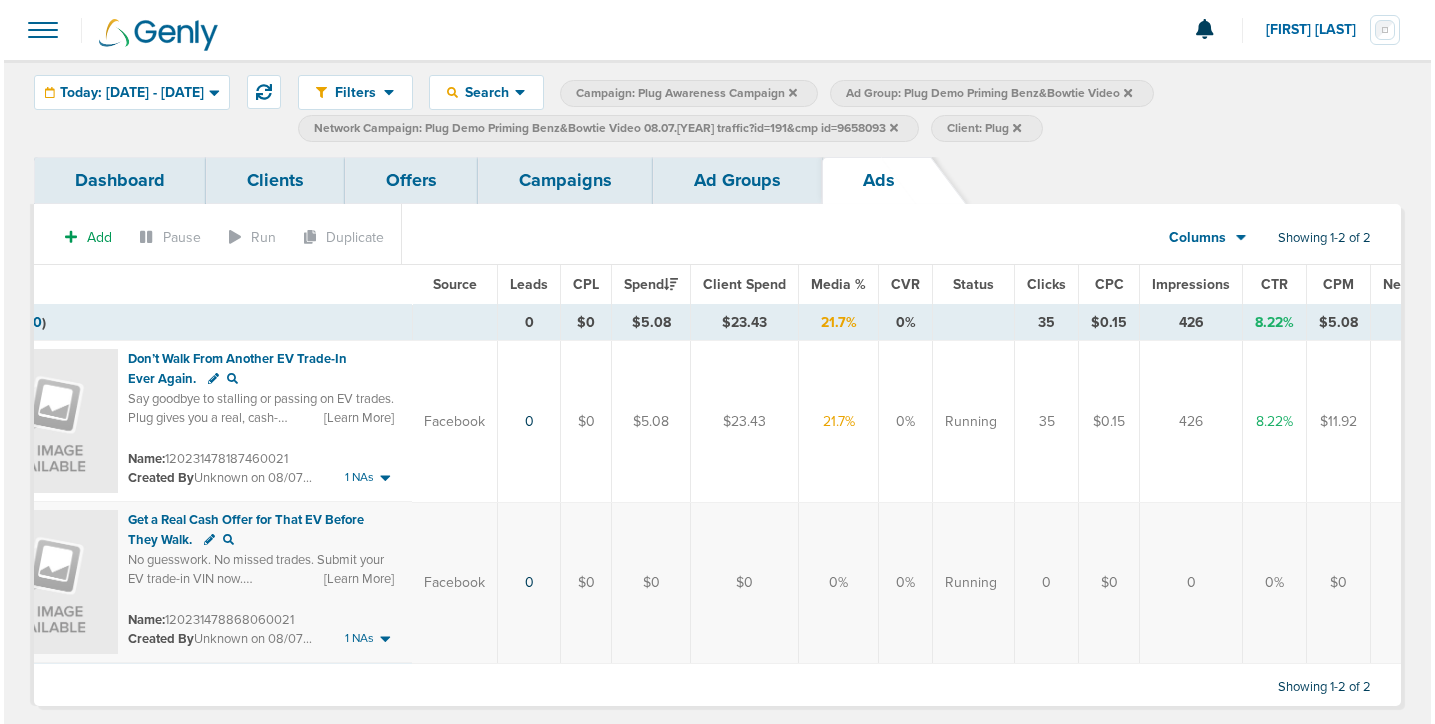 scroll, scrollTop: 0, scrollLeft: 0, axis: both 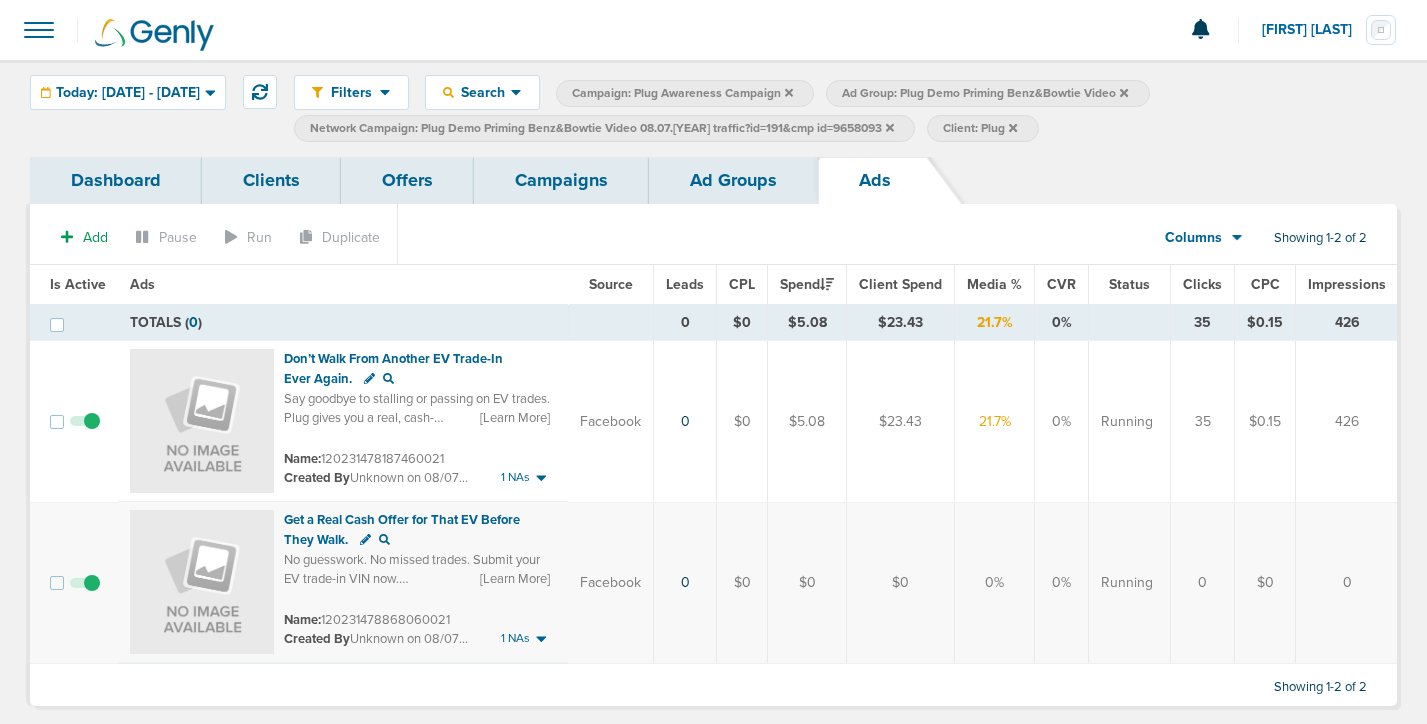 click on "Ad Groups" at bounding box center (733, 180) 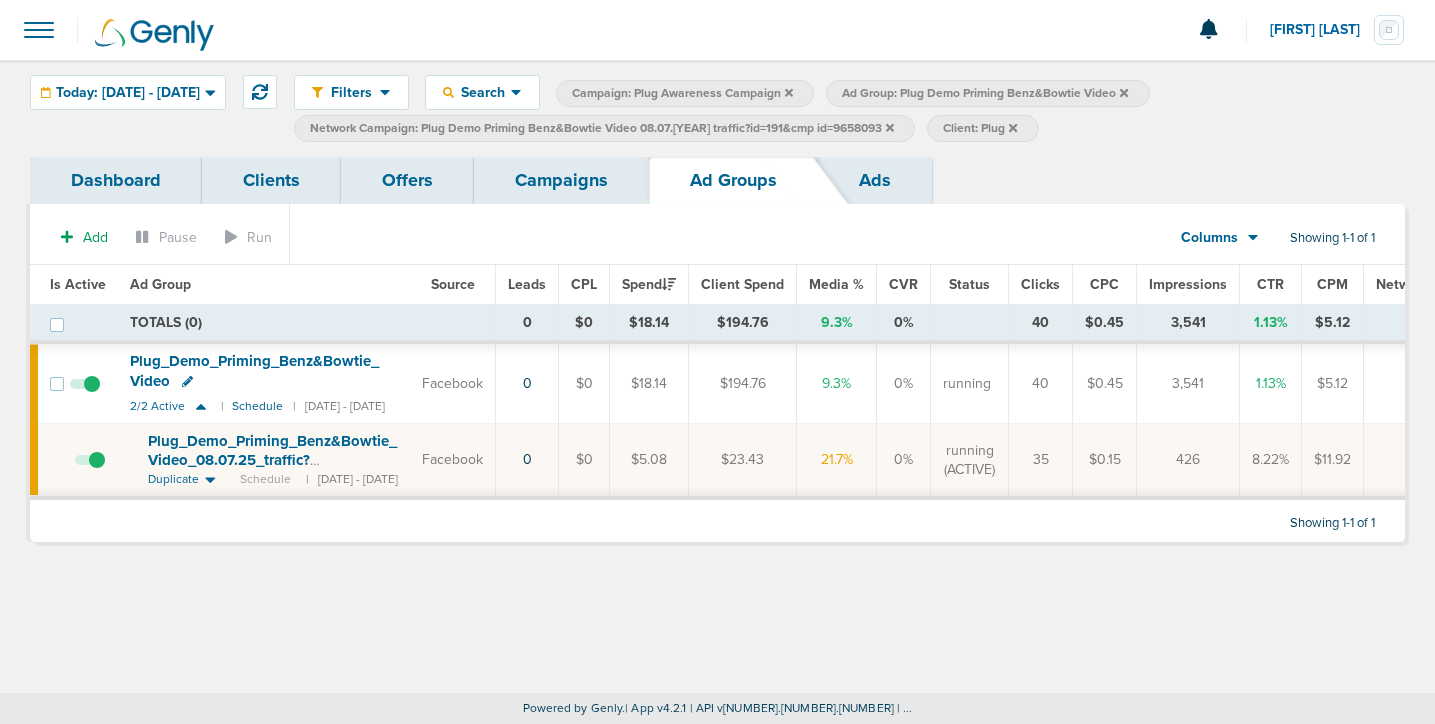 click 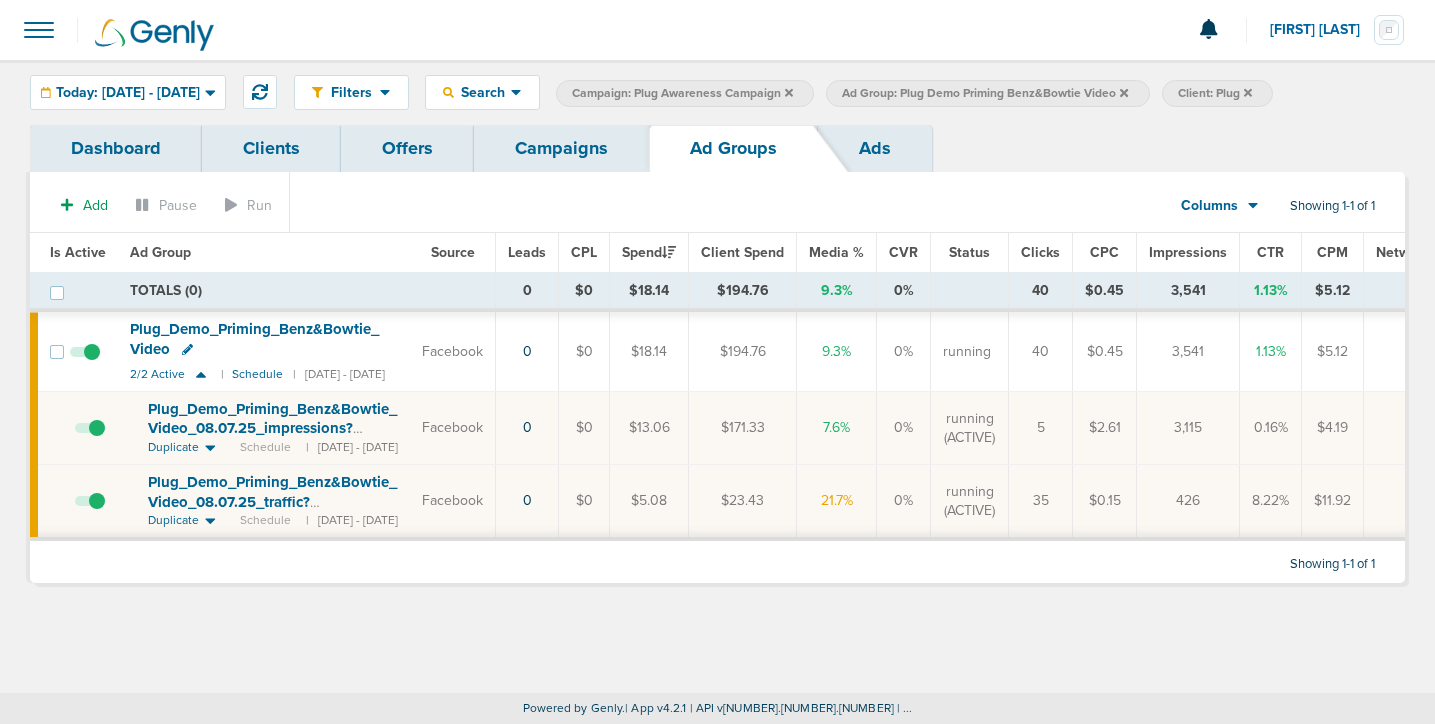click on "Ad Group: Plug Demo Priming Benz&Bowtie Video" at bounding box center (985, 93) 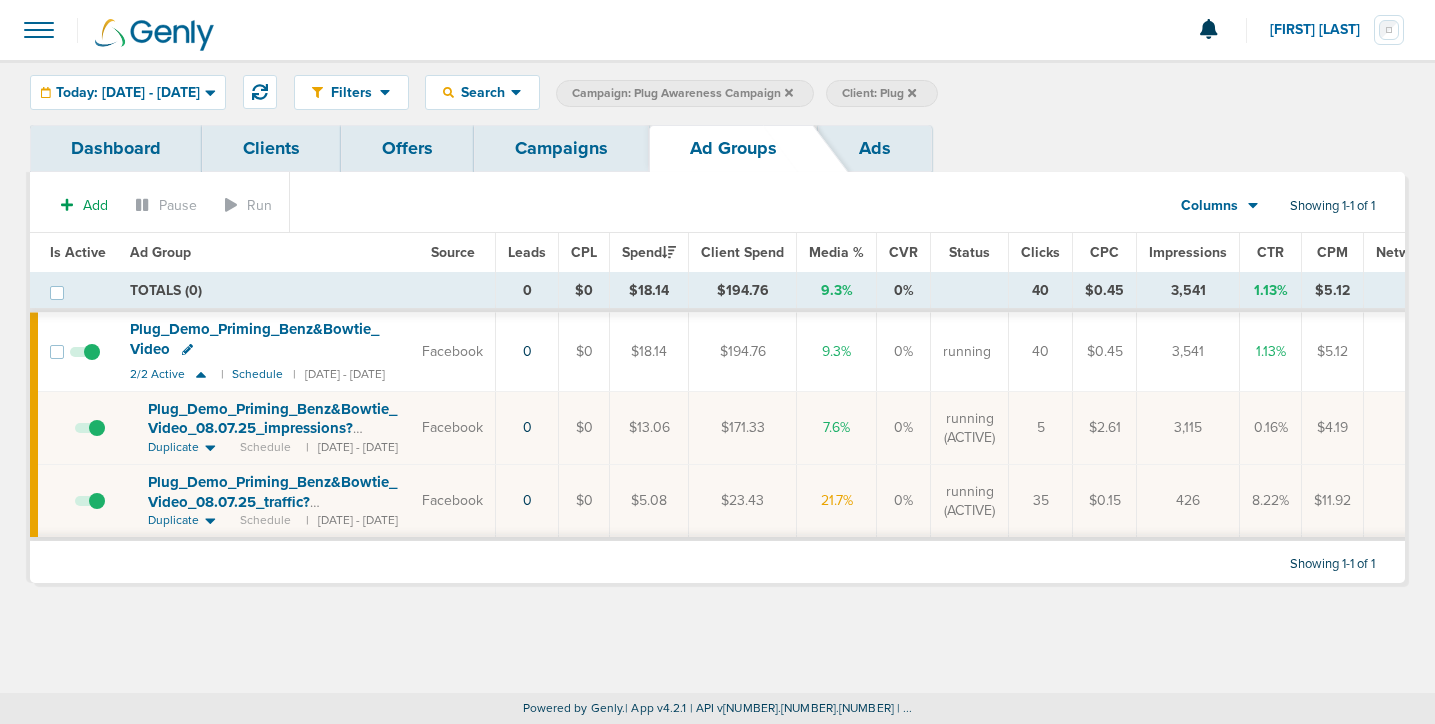 click 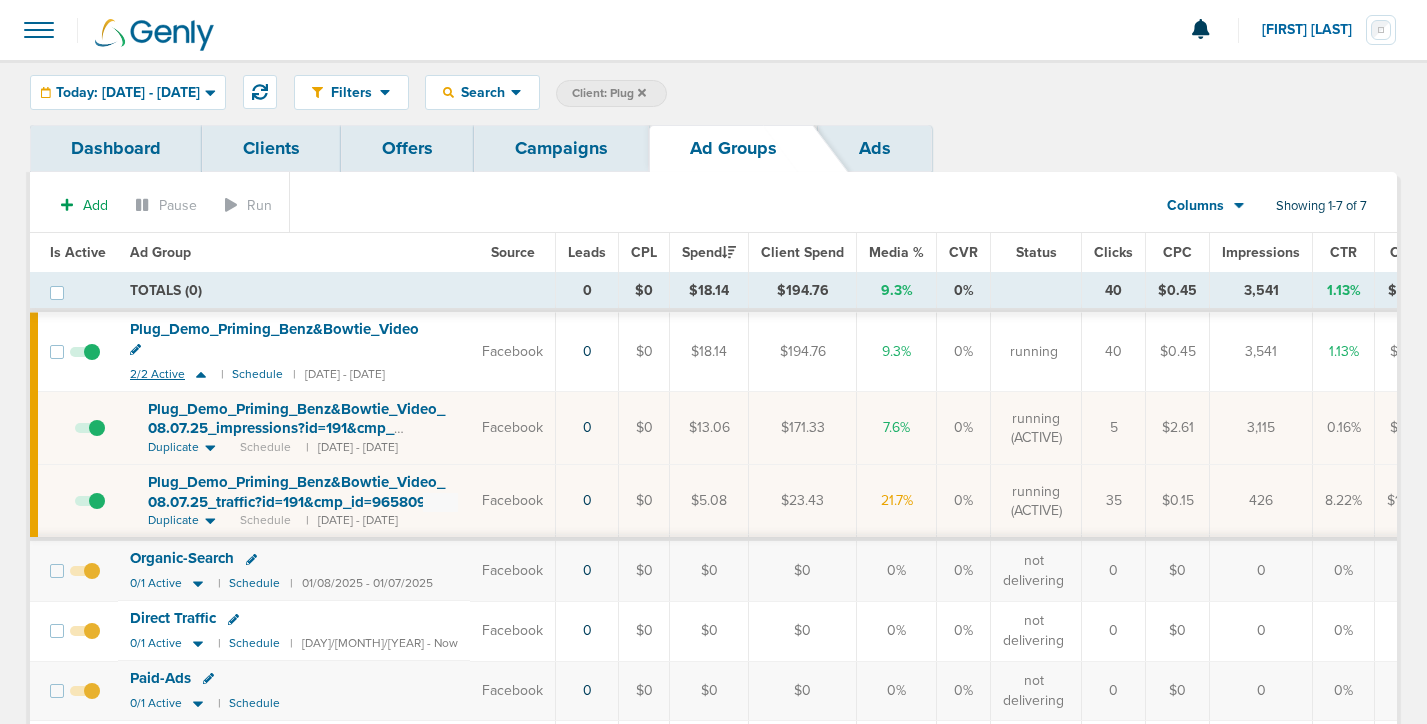click 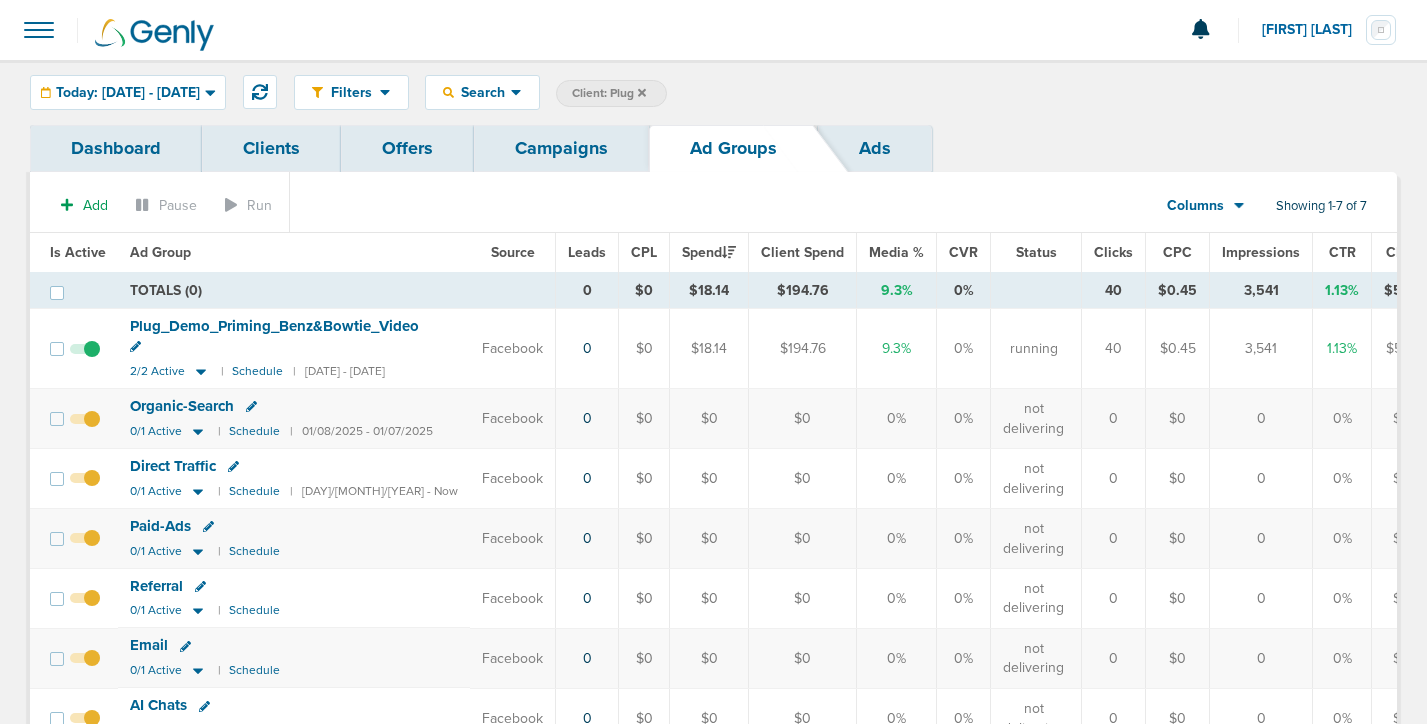 click on "Campaigns" at bounding box center (561, 148) 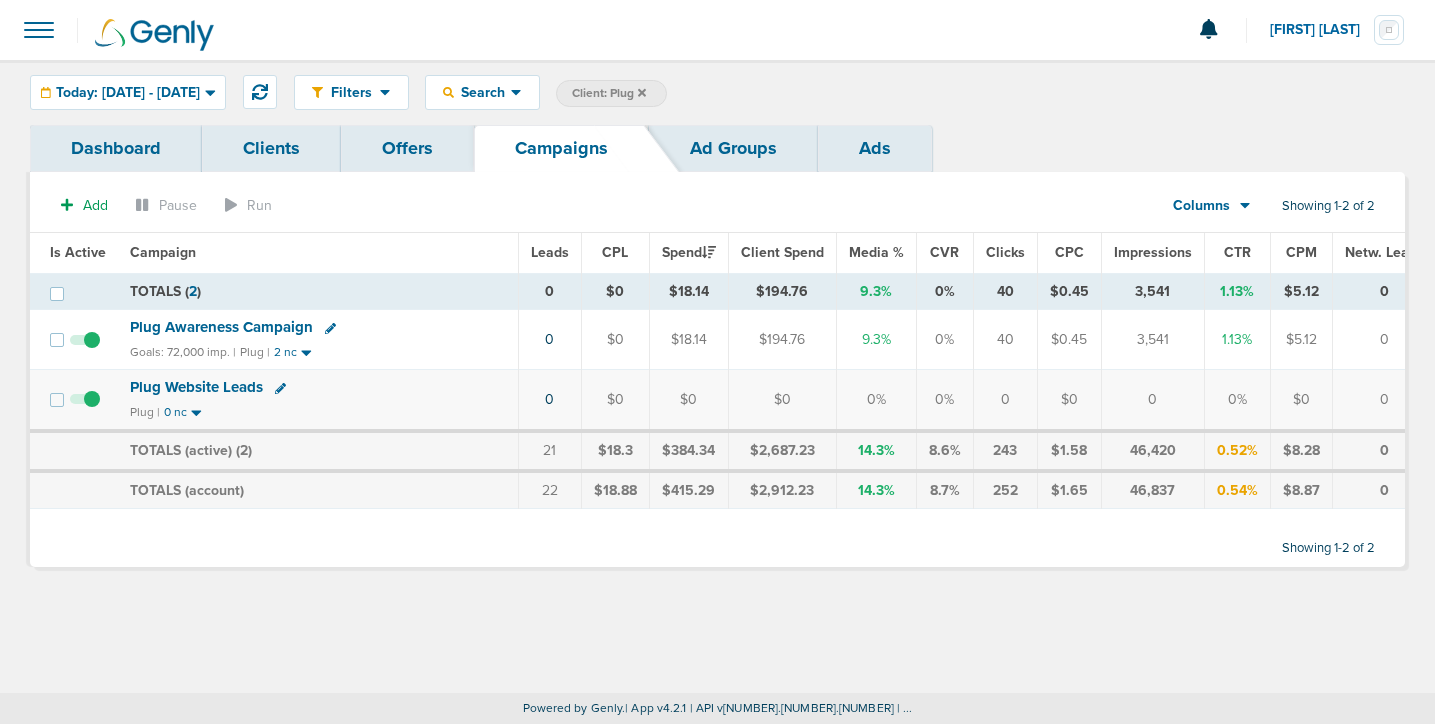 click 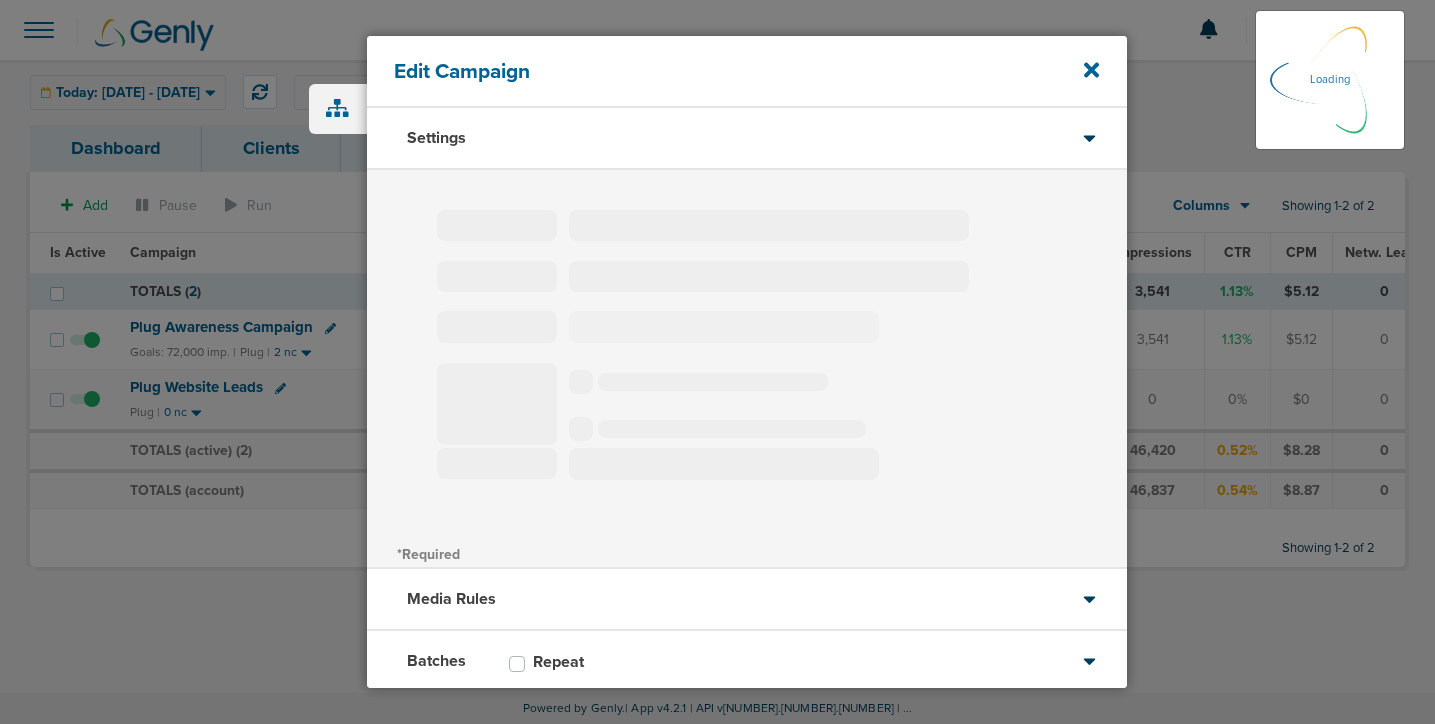 type on "Plug Awareness Campaign" 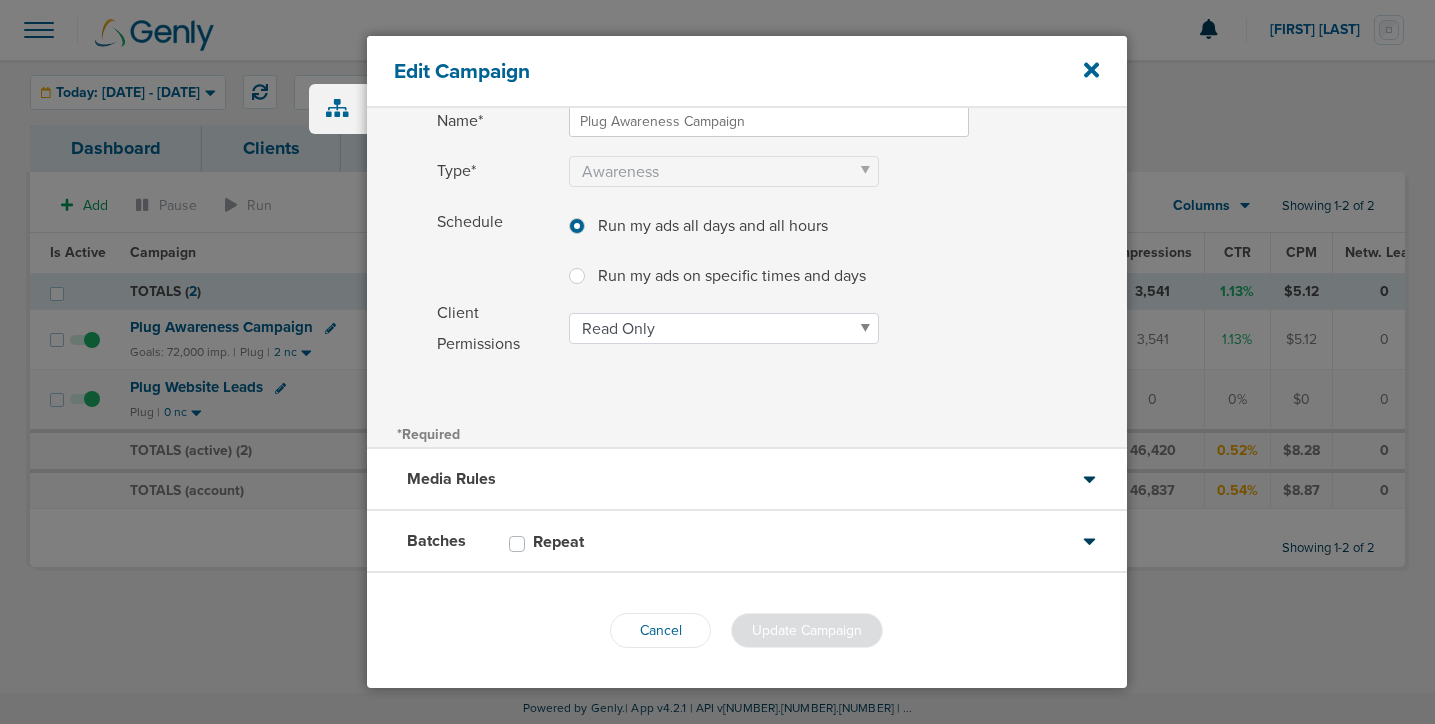 click on "Media Rules" at bounding box center (747, 480) 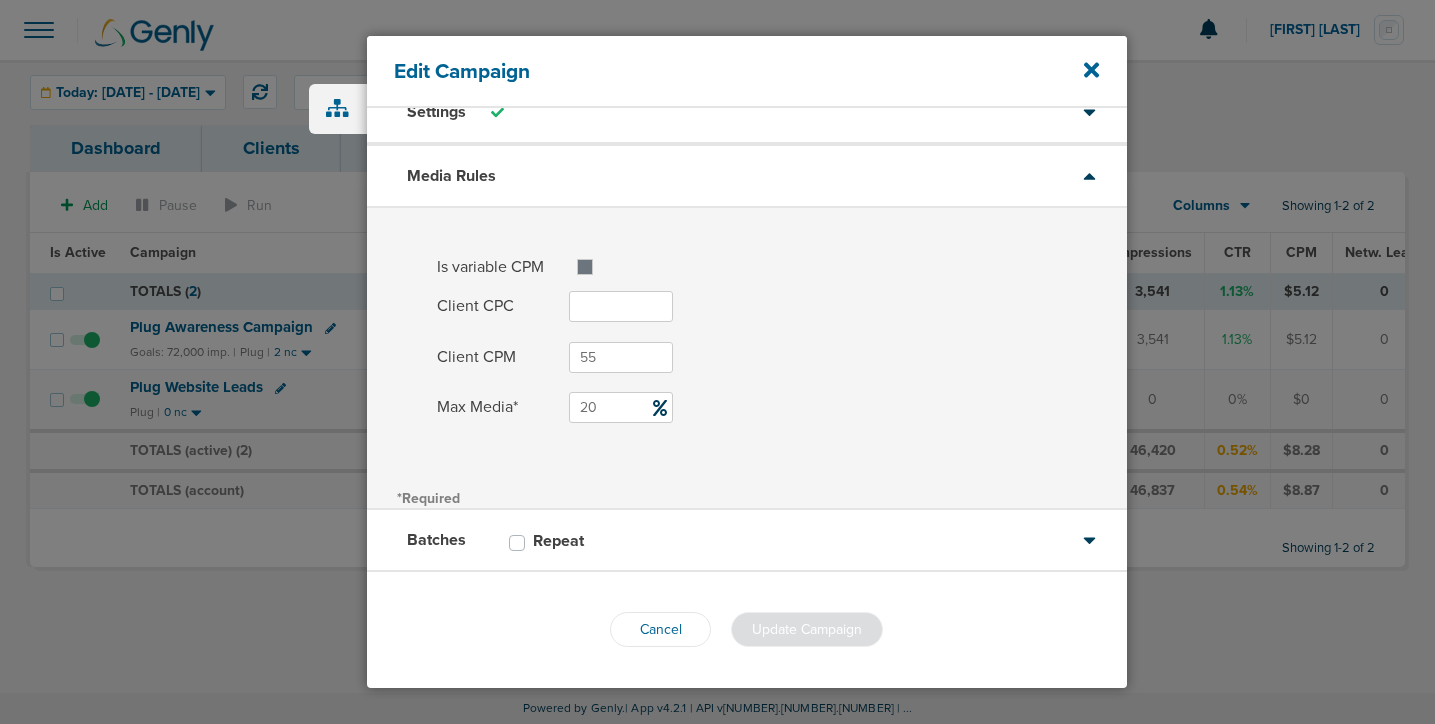 scroll, scrollTop: 26, scrollLeft: 0, axis: vertical 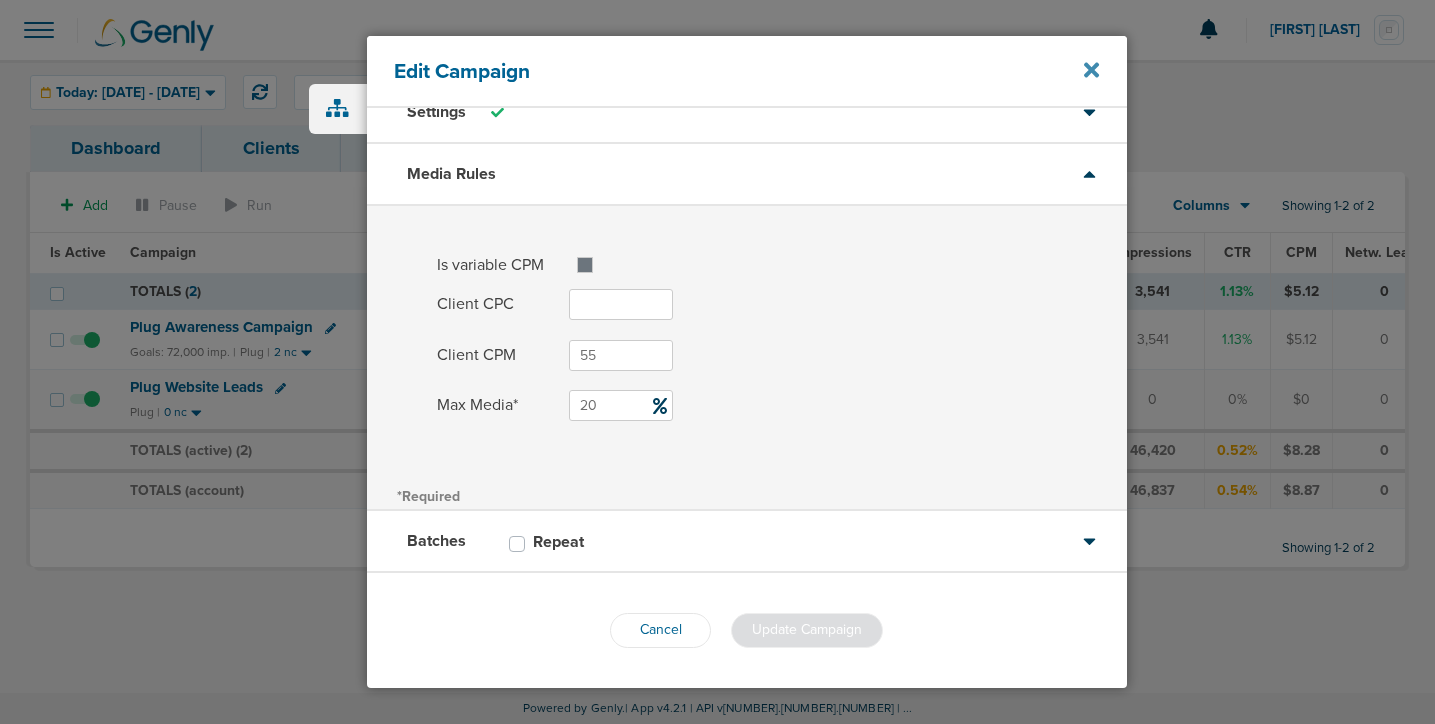 click 